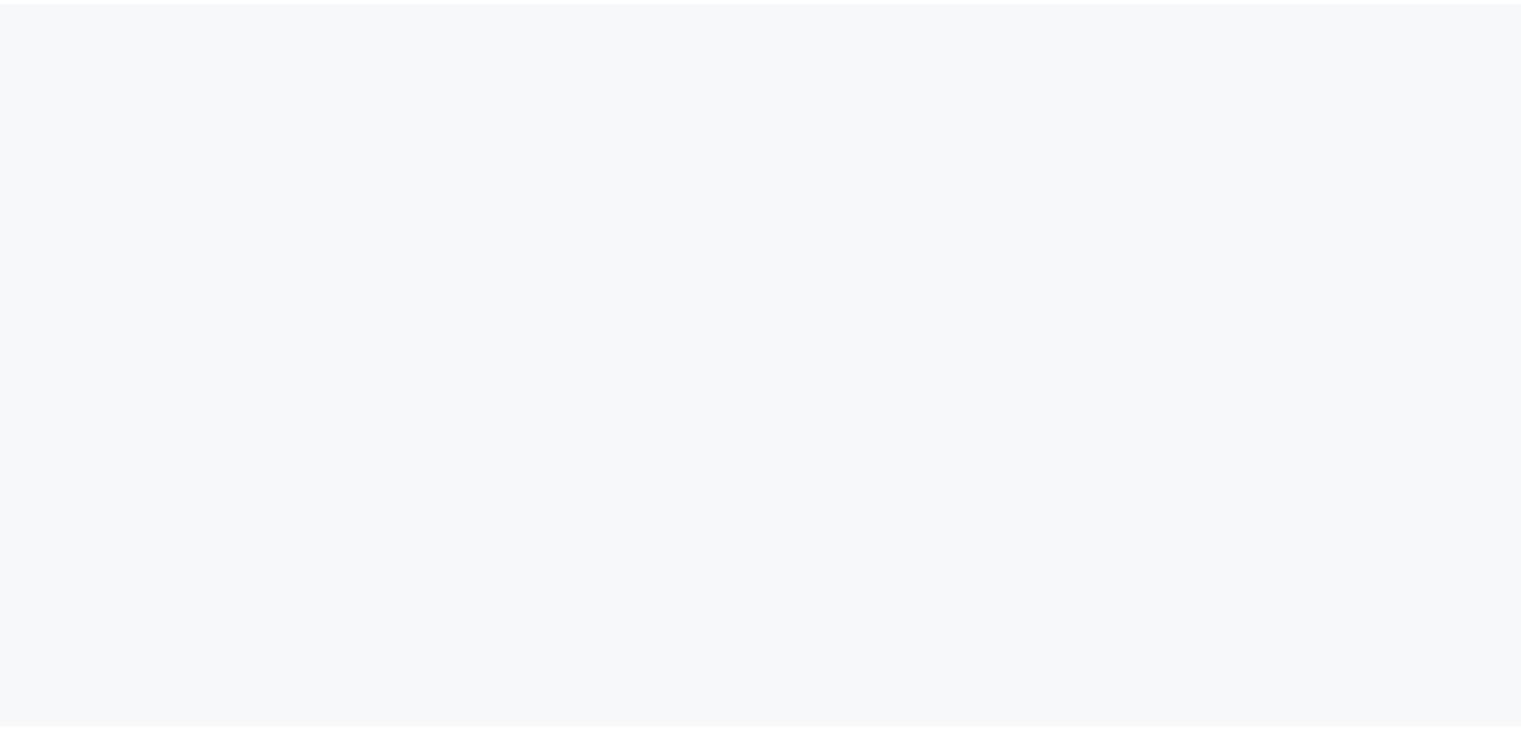 scroll, scrollTop: 0, scrollLeft: 0, axis: both 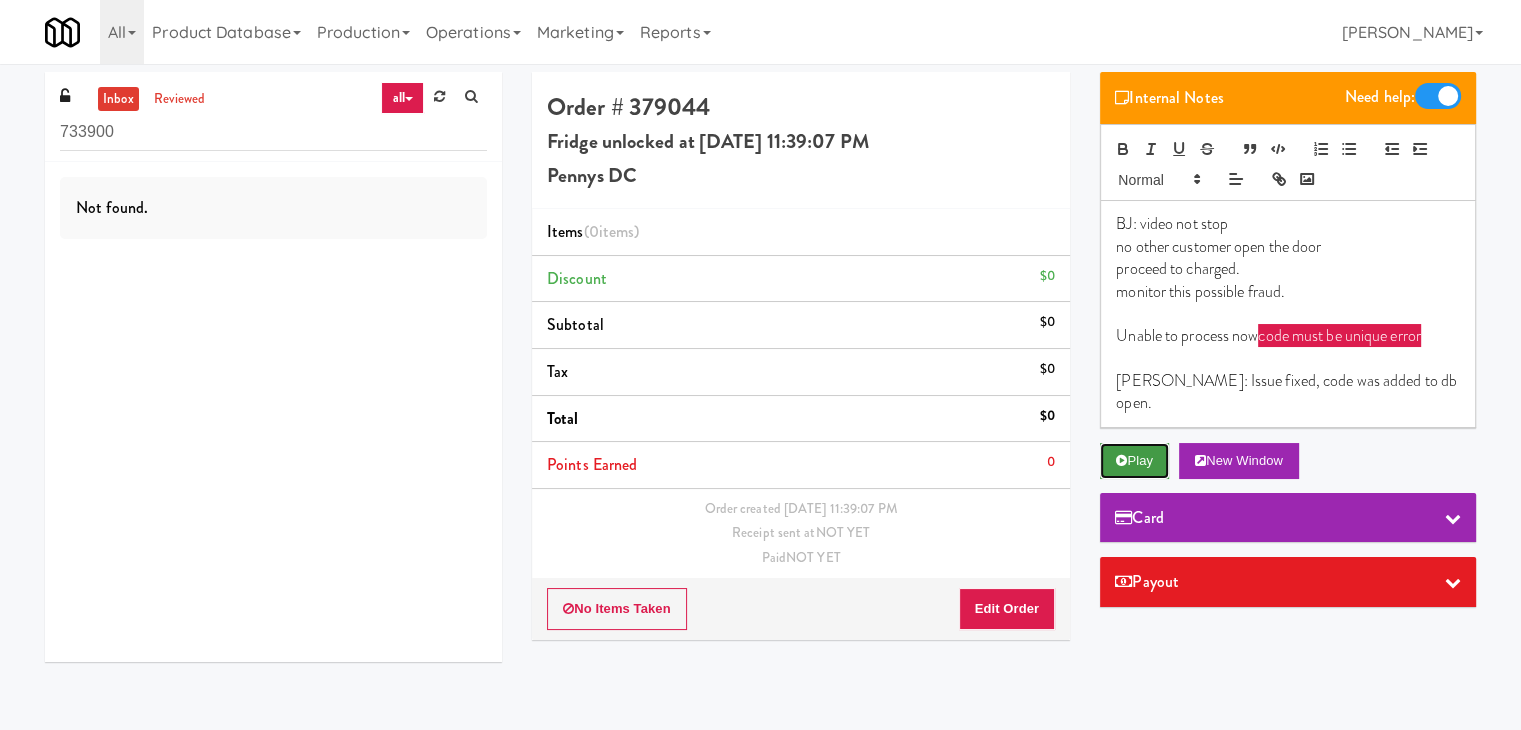 click on "Play" at bounding box center (1134, 461) 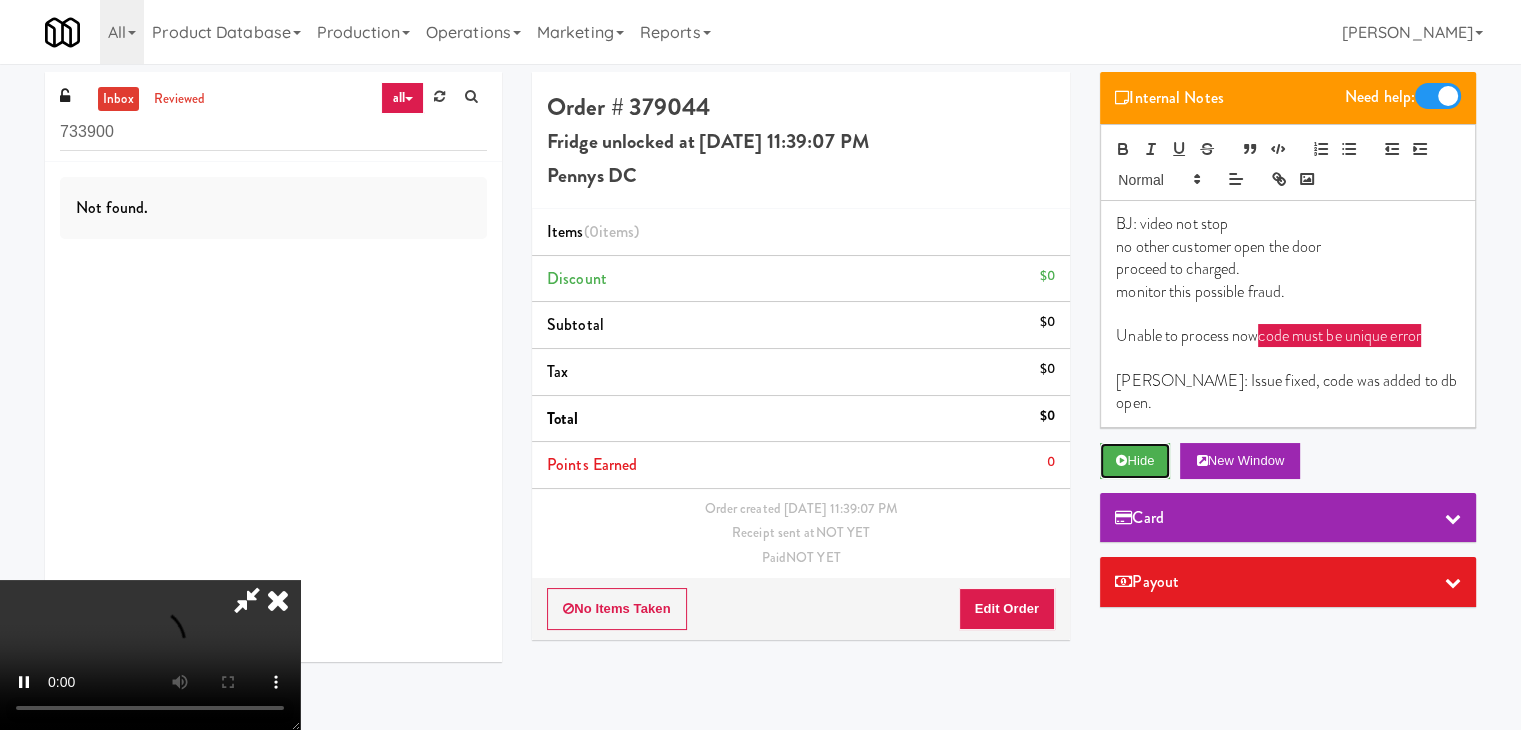 scroll, scrollTop: 181, scrollLeft: 0, axis: vertical 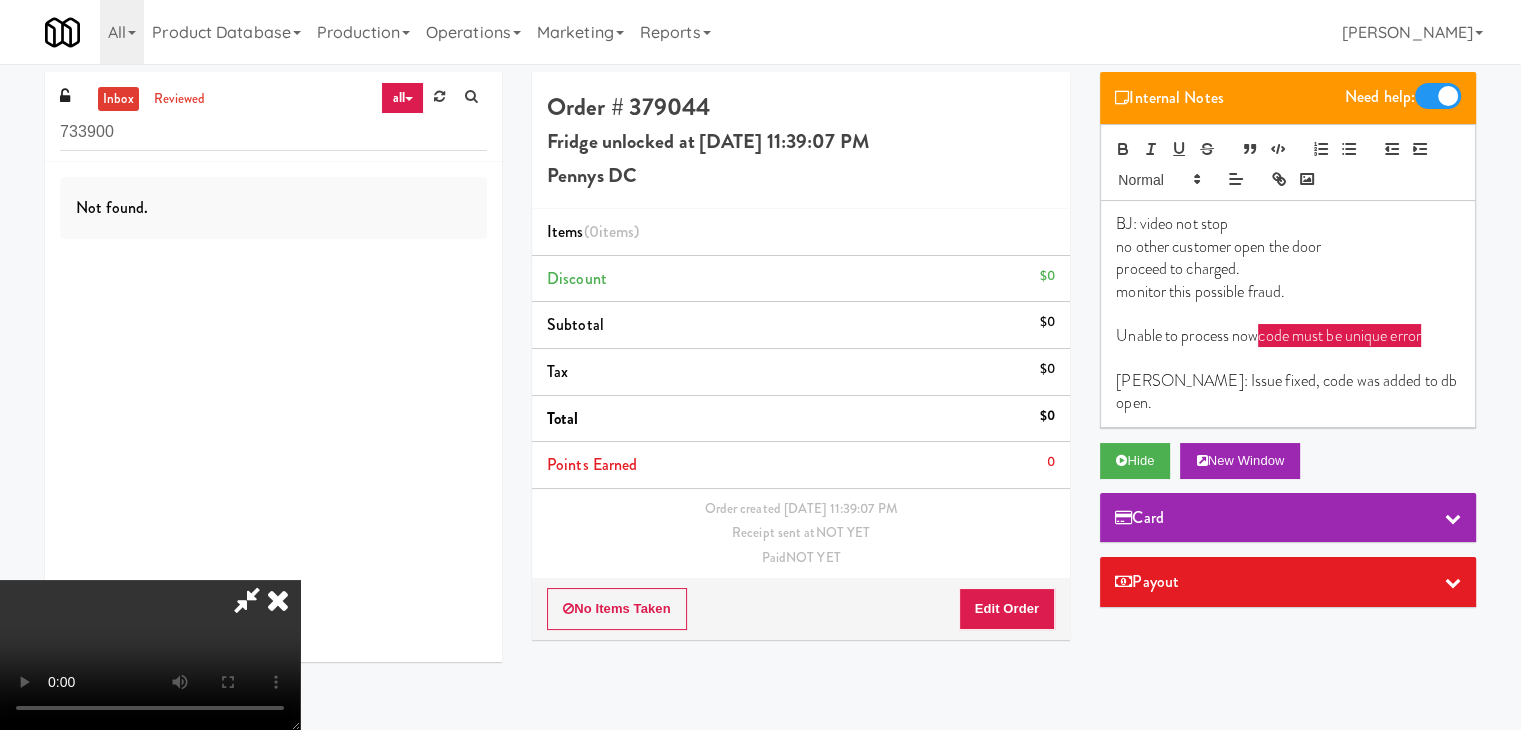 click at bounding box center [150, 655] 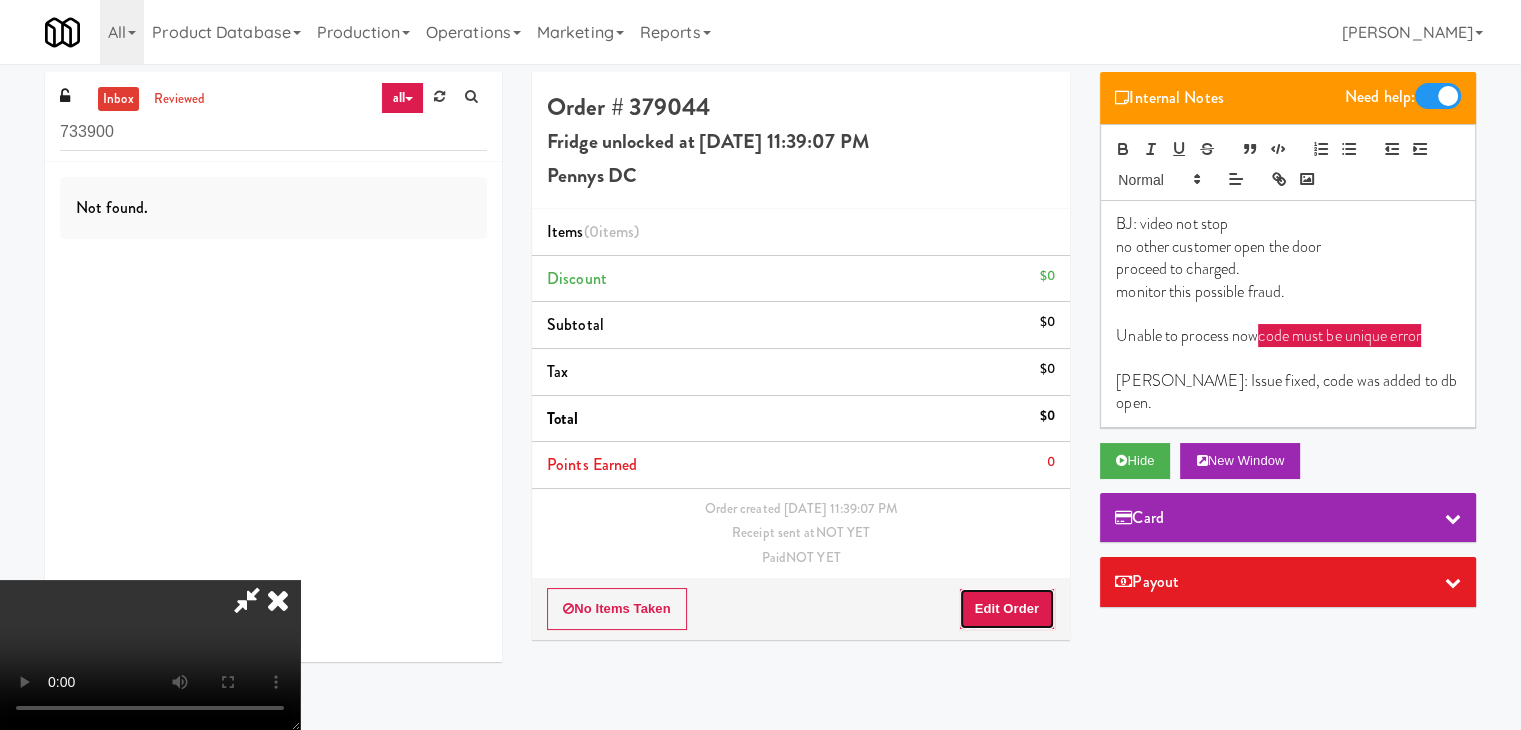 click on "Edit Order" at bounding box center (1007, 609) 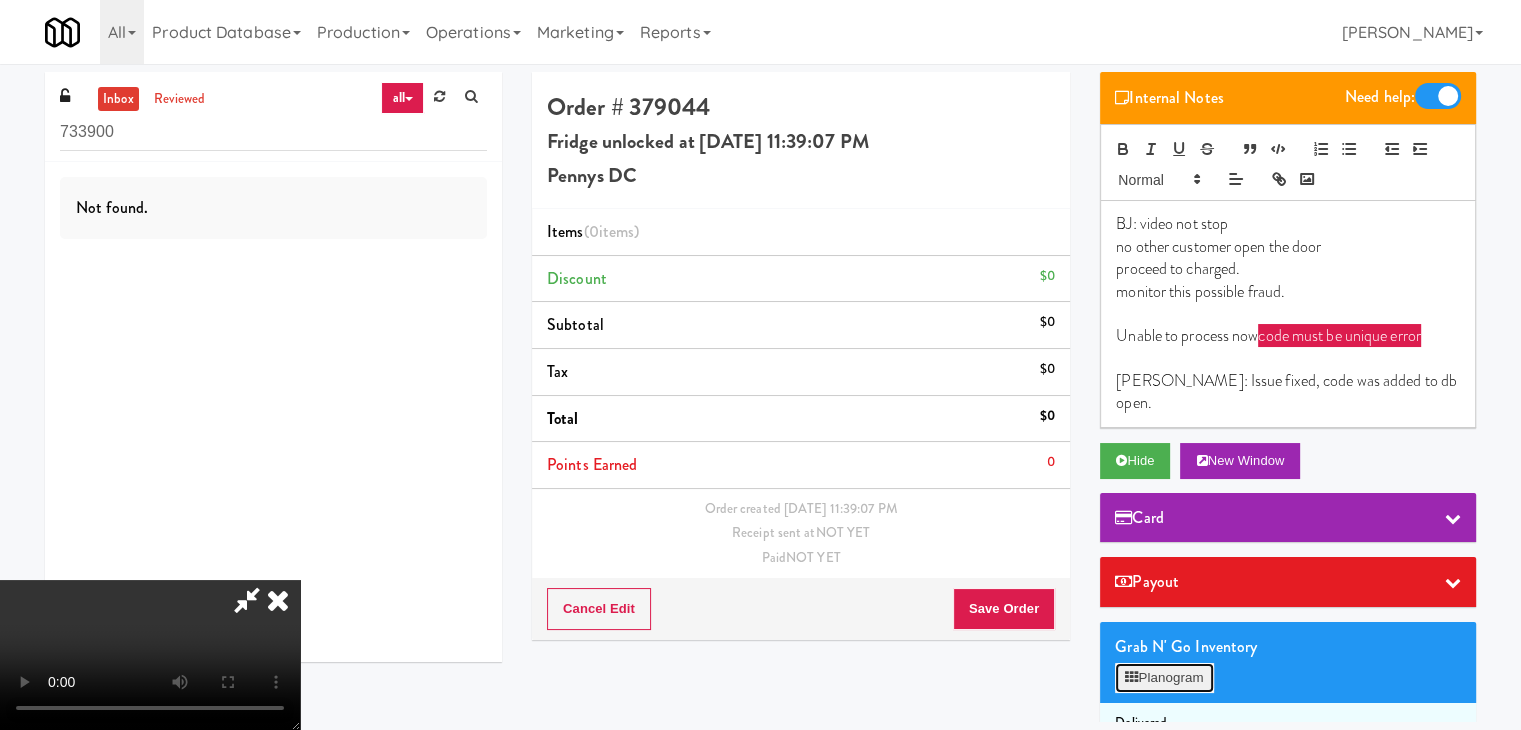 click on "Planogram" at bounding box center (1164, 678) 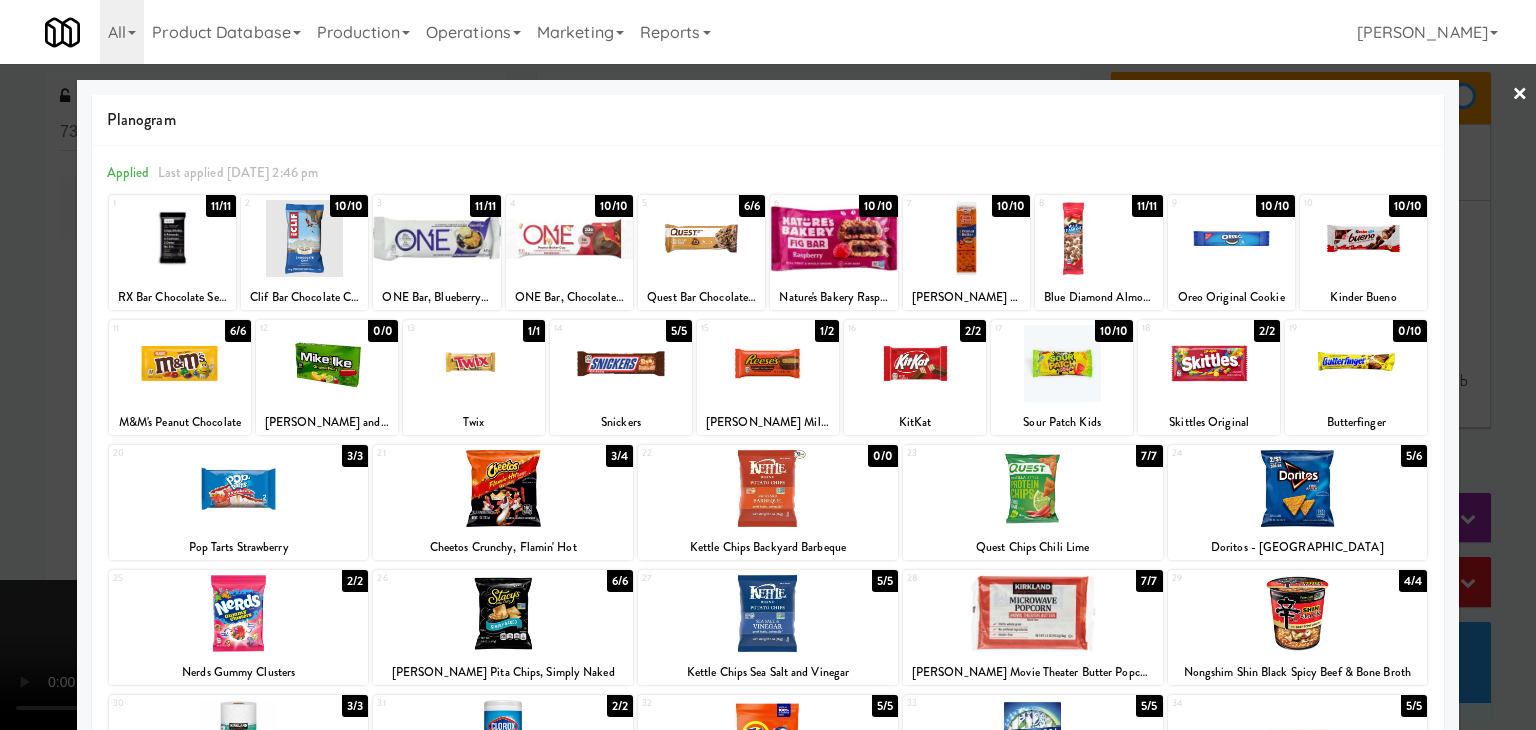 click at bounding box center (239, 613) 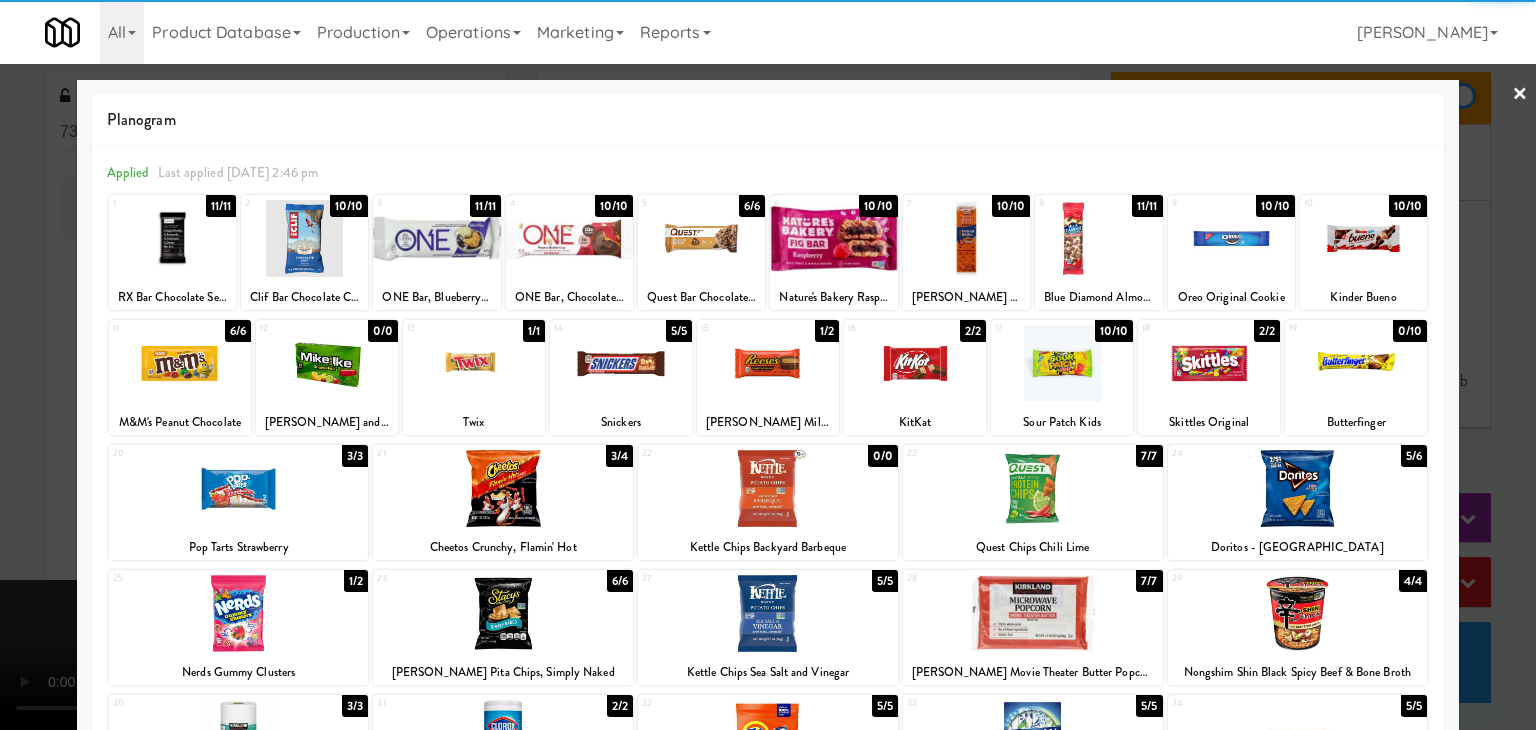 click at bounding box center (180, 363) 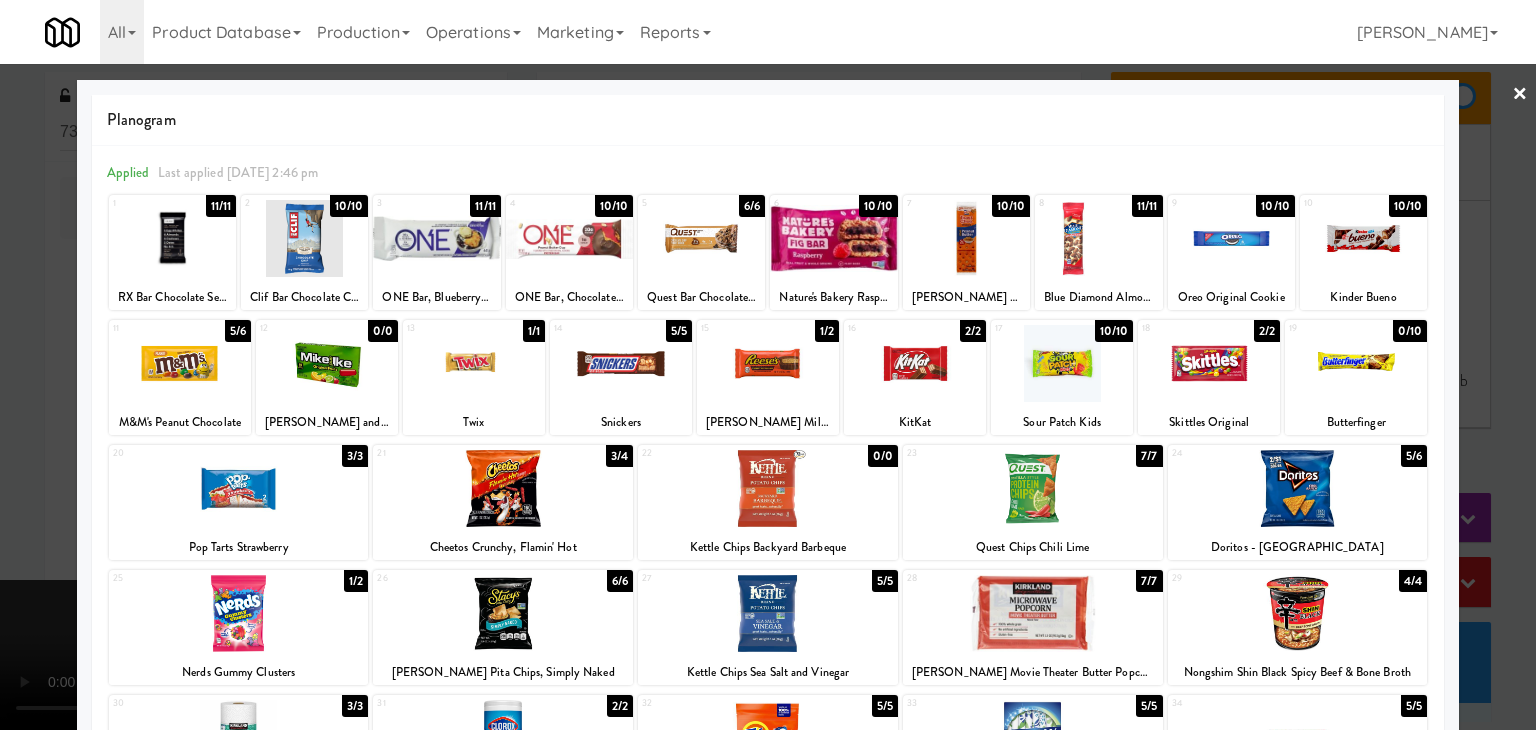 click at bounding box center [474, 363] 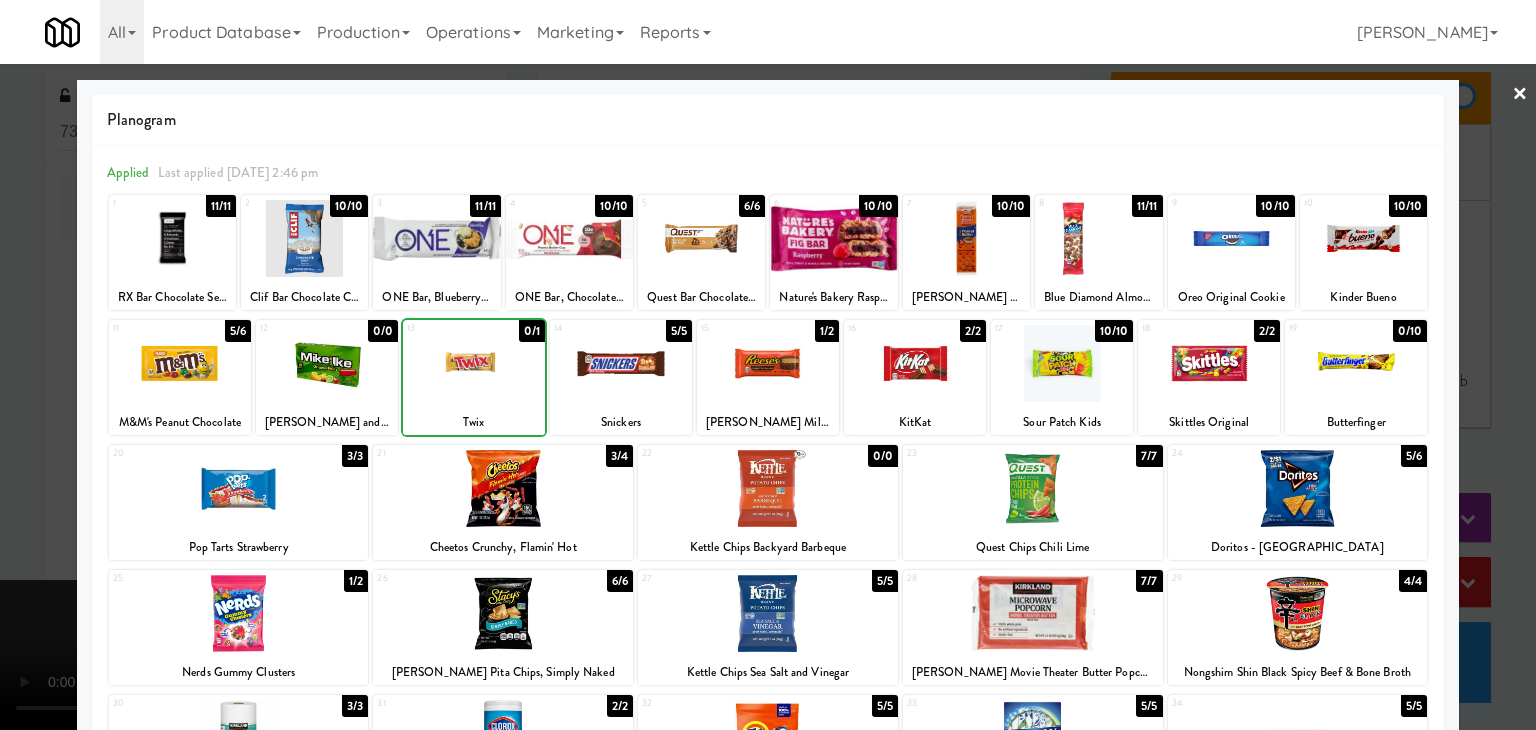 click at bounding box center (474, 363) 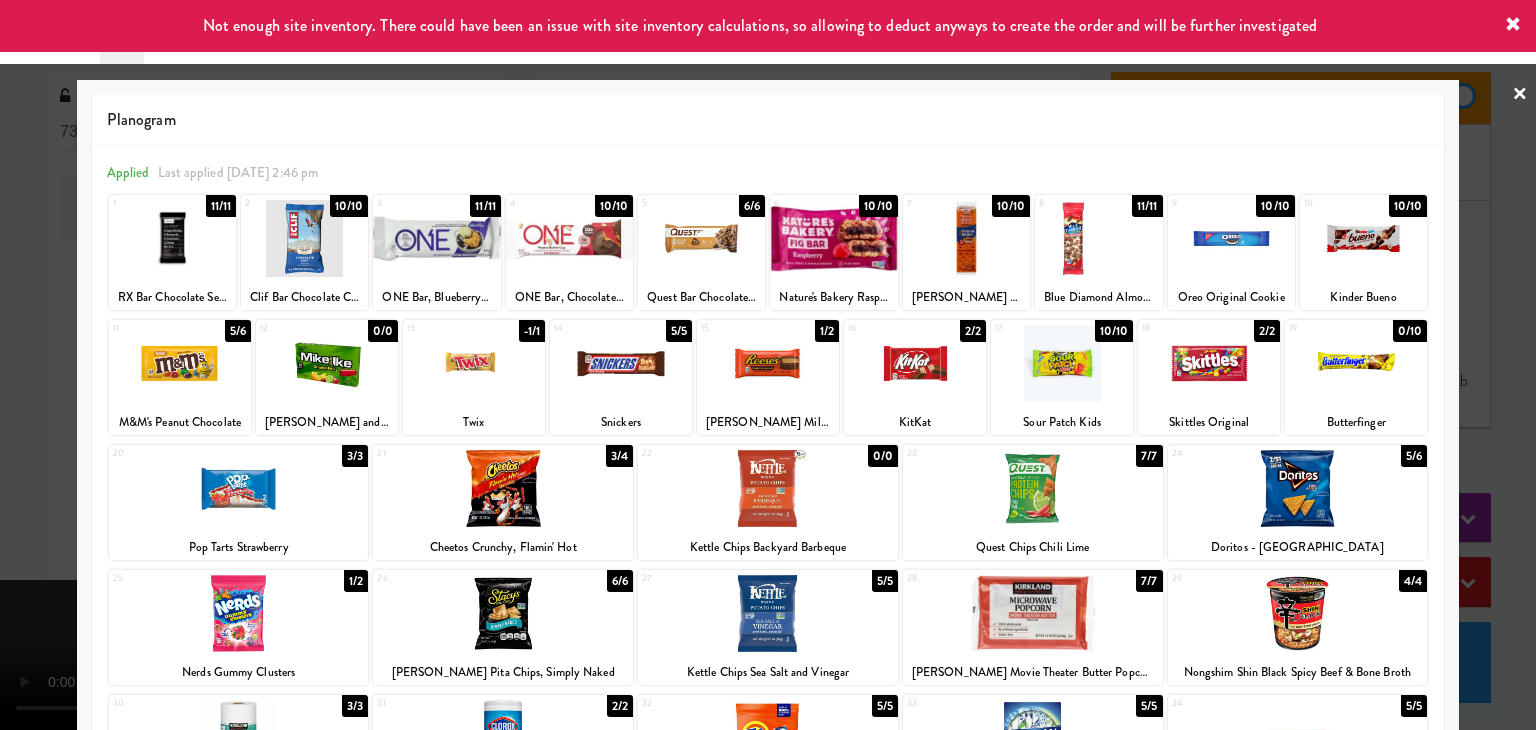 click at bounding box center (768, 365) 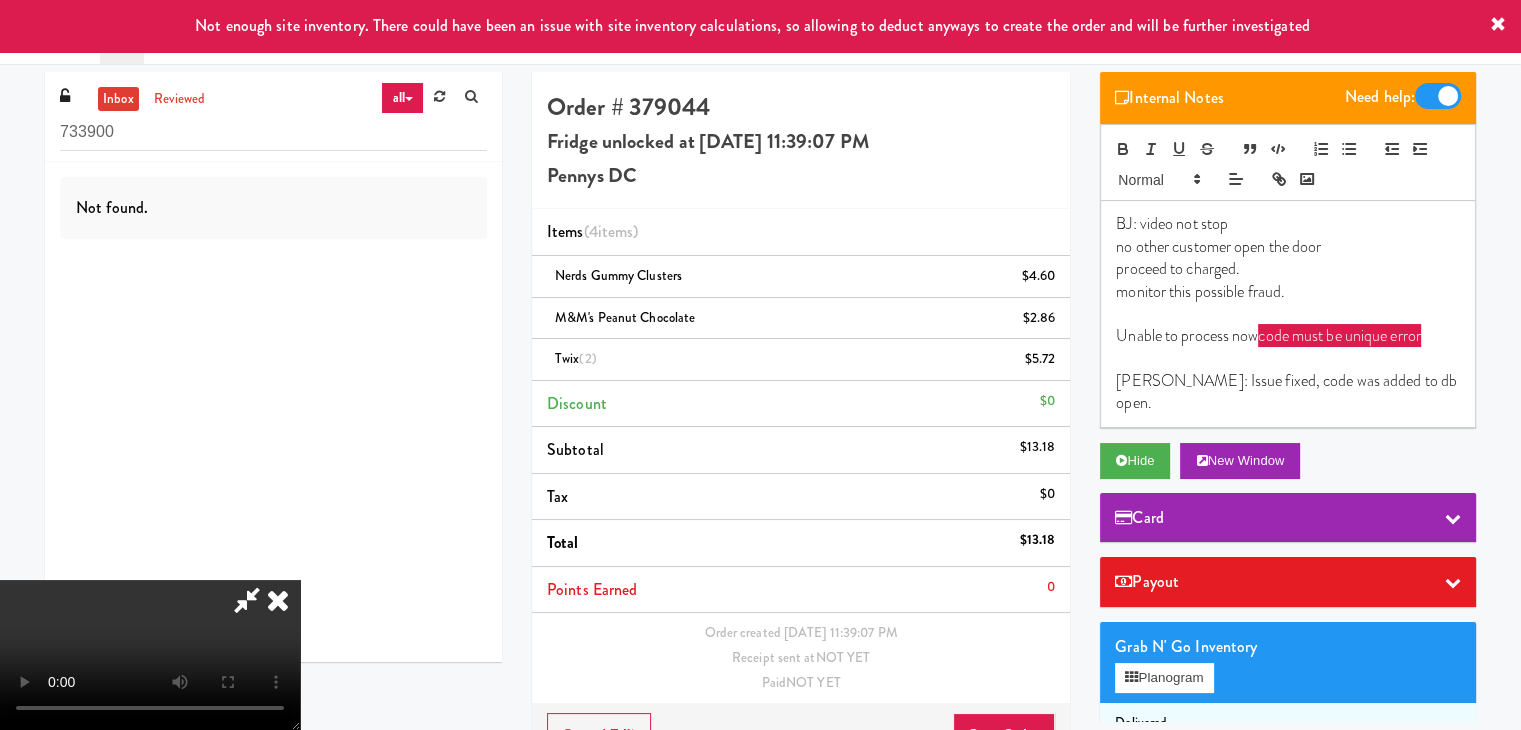 click at bounding box center (150, 655) 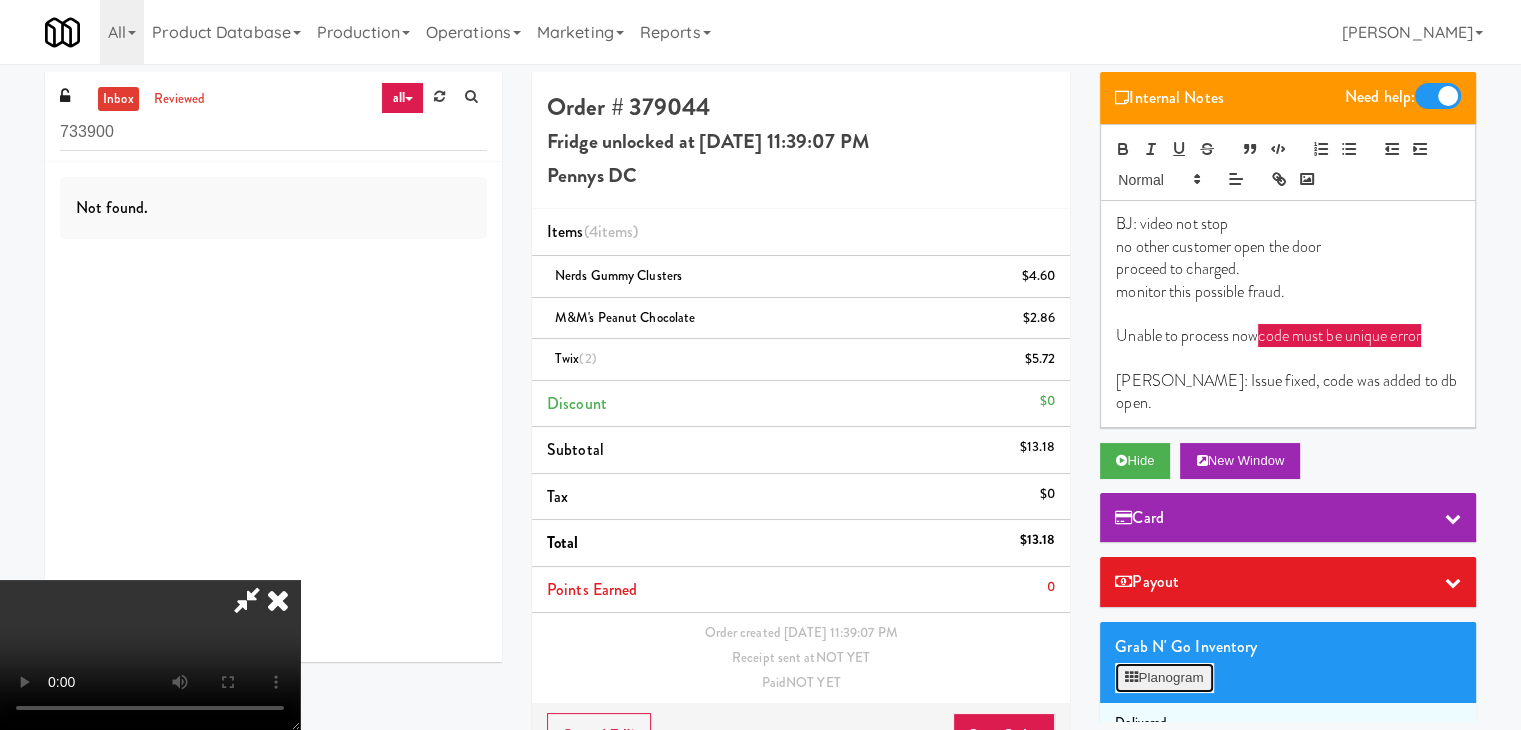 click on "Planogram" at bounding box center (1164, 678) 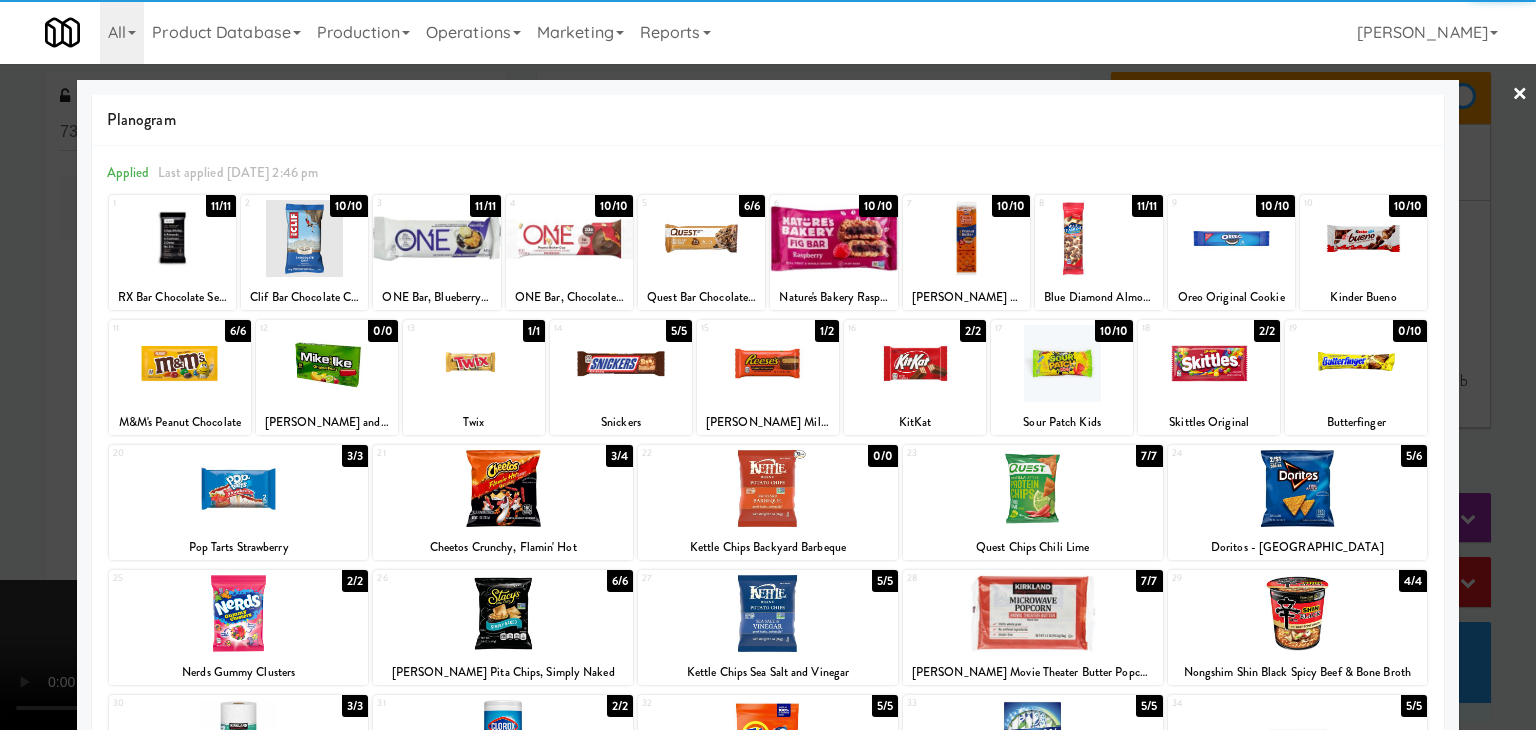 click at bounding box center (1209, 363) 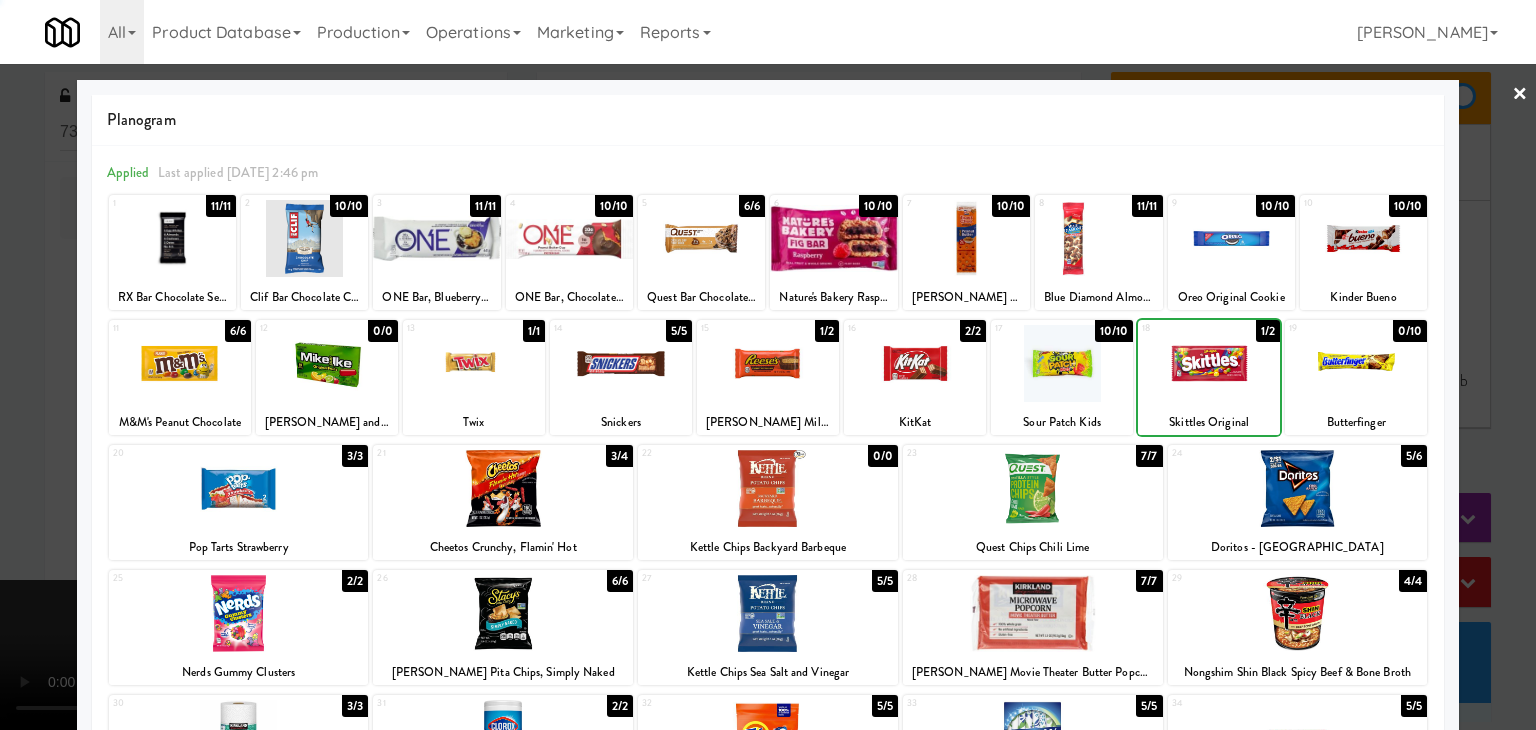 click at bounding box center (1209, 363) 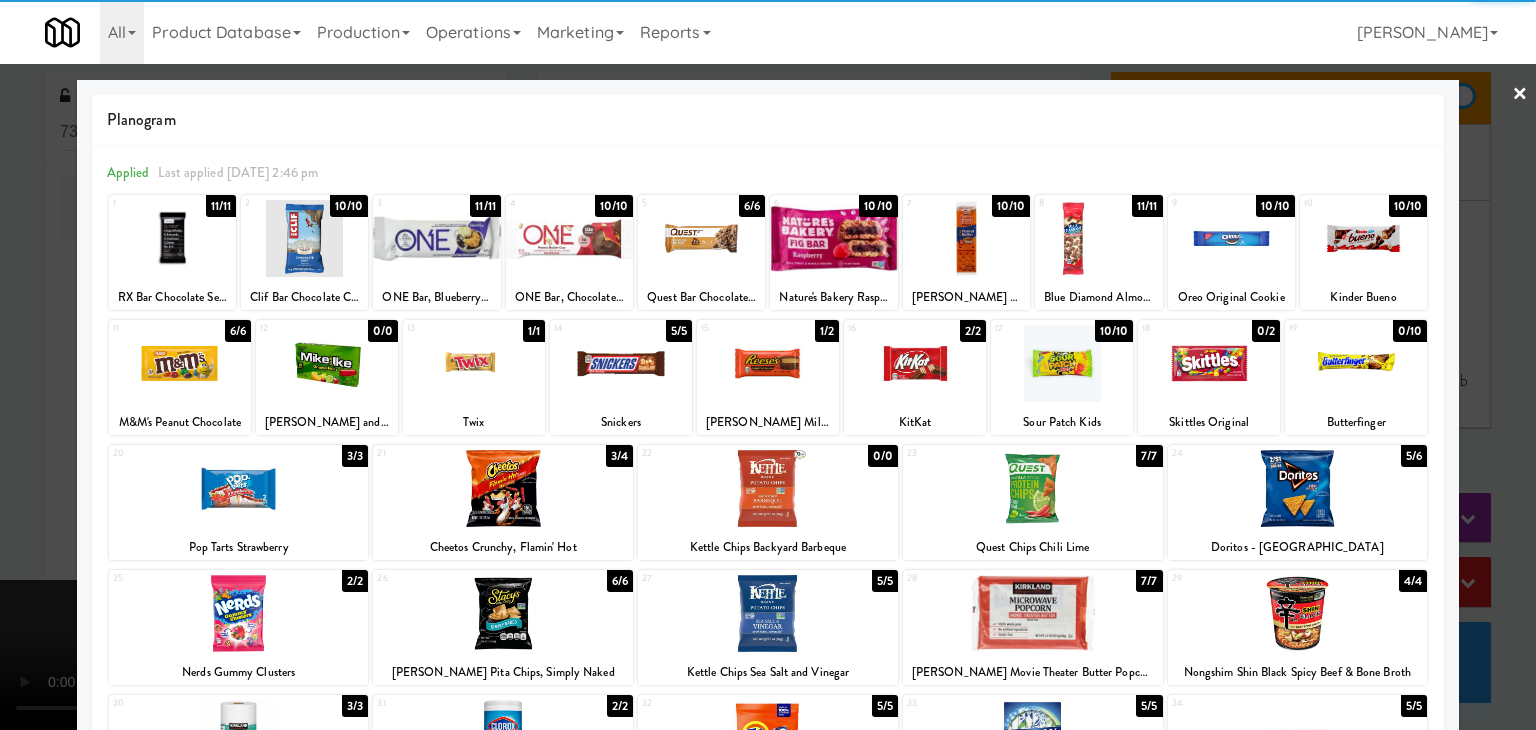 click at bounding box center [768, 365] 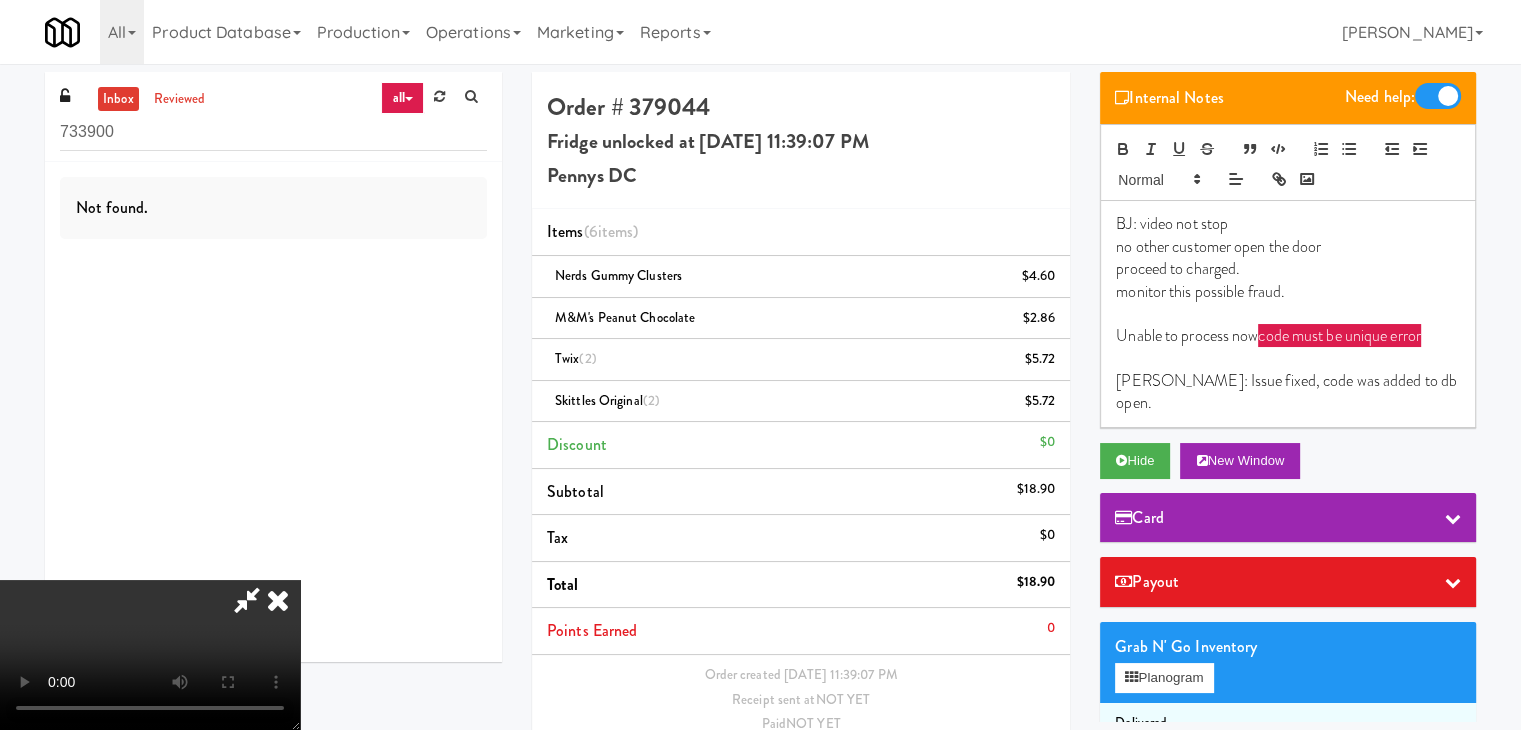 click at bounding box center (150, 655) 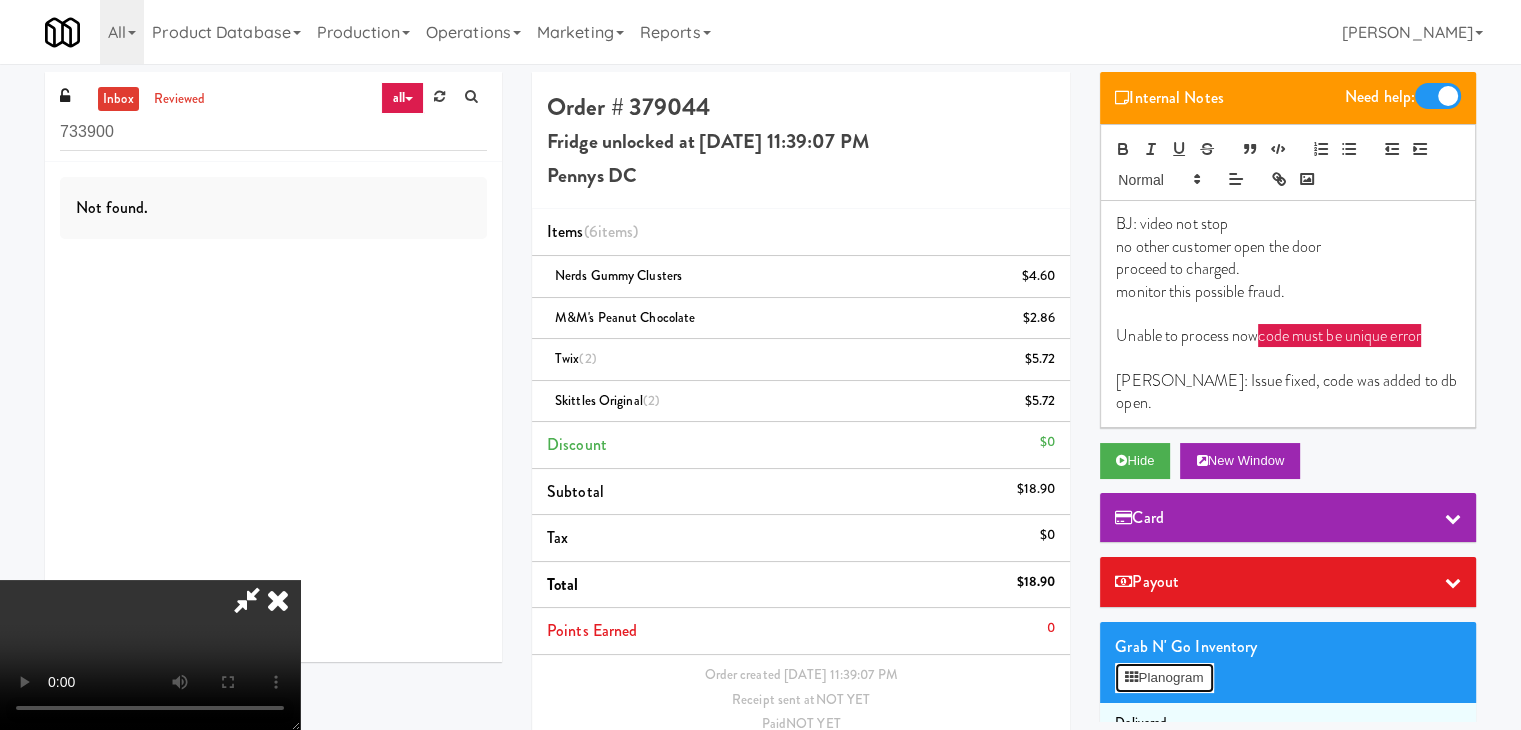 drag, startPoint x: 1154, startPoint y: 653, endPoint x: 1142, endPoint y: 641, distance: 16.970562 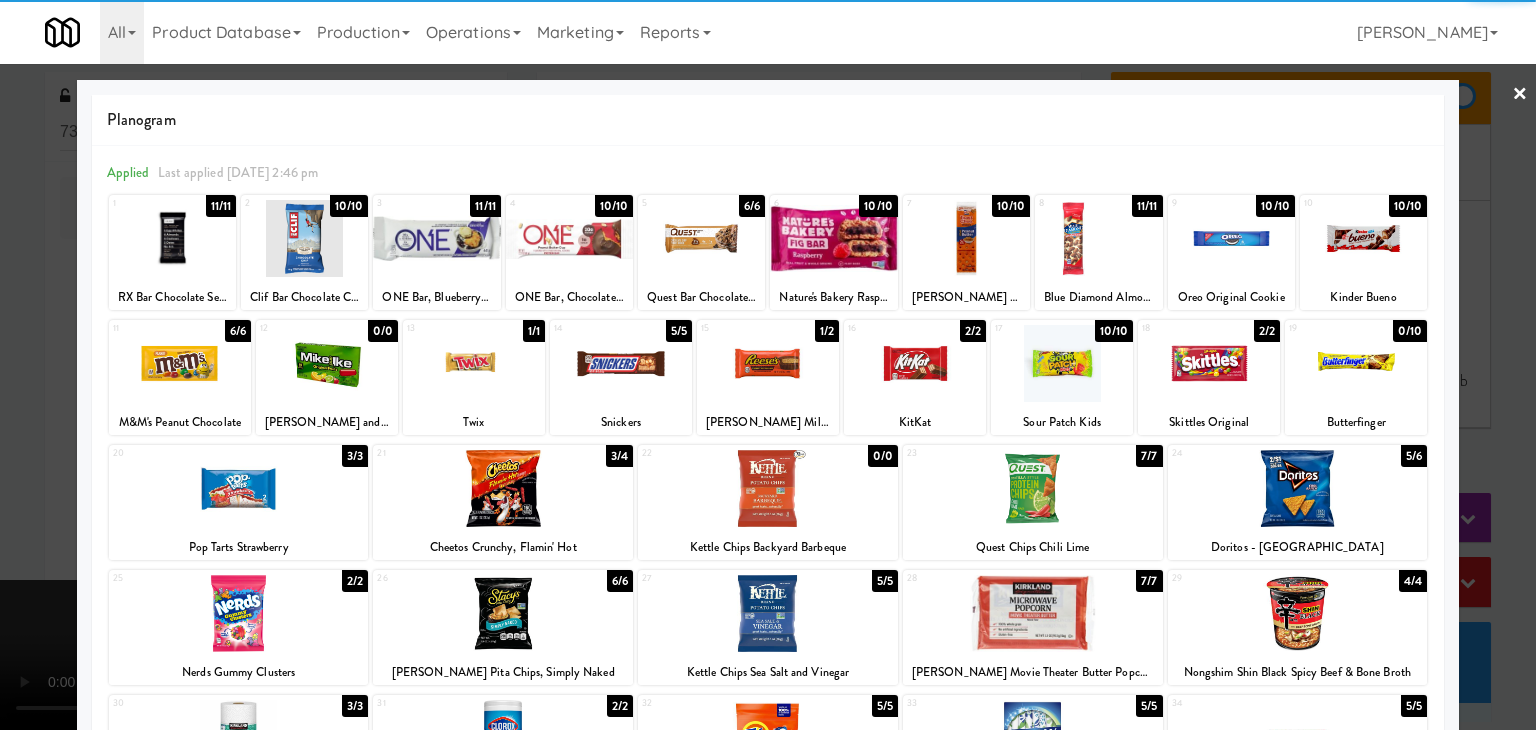 click at bounding box center [621, 363] 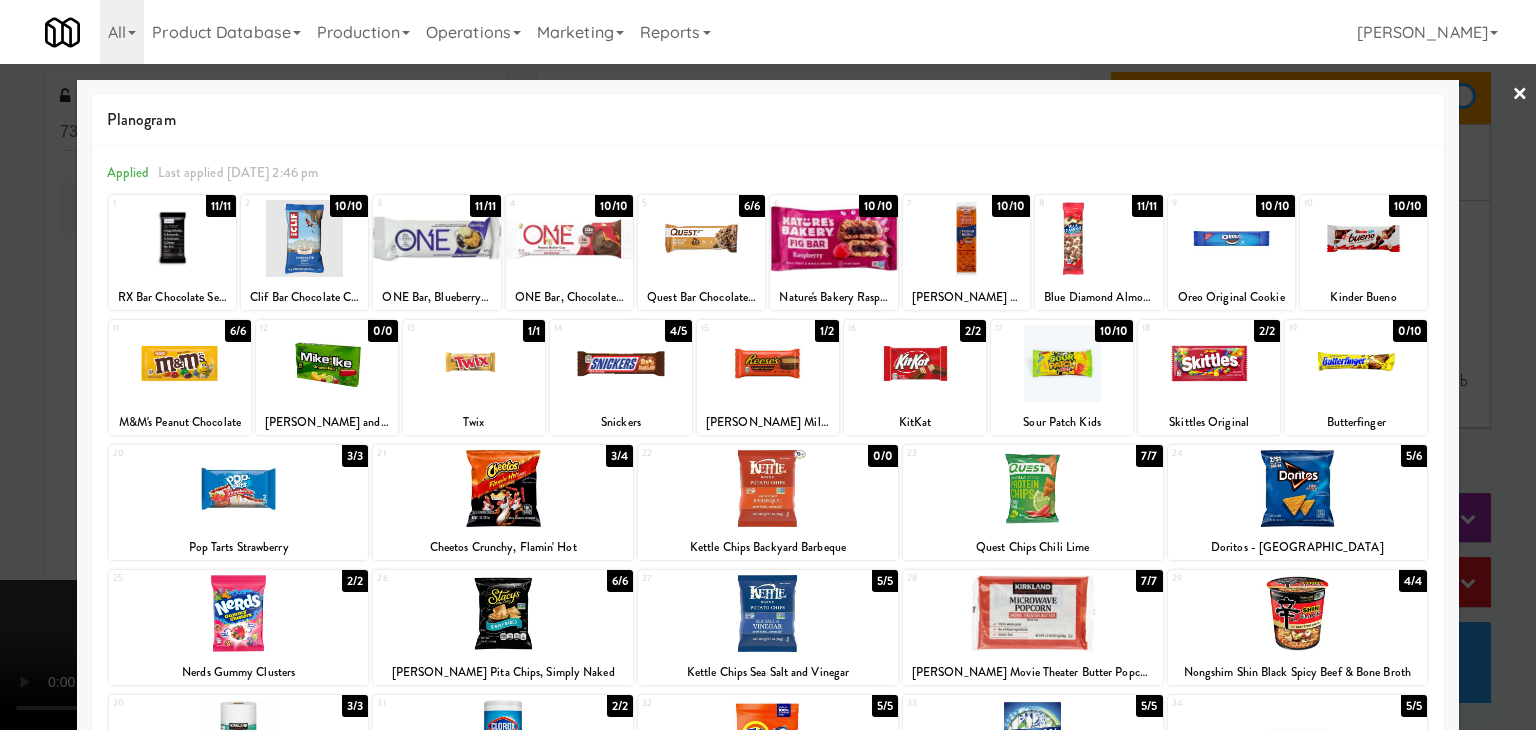 click at bounding box center (768, 365) 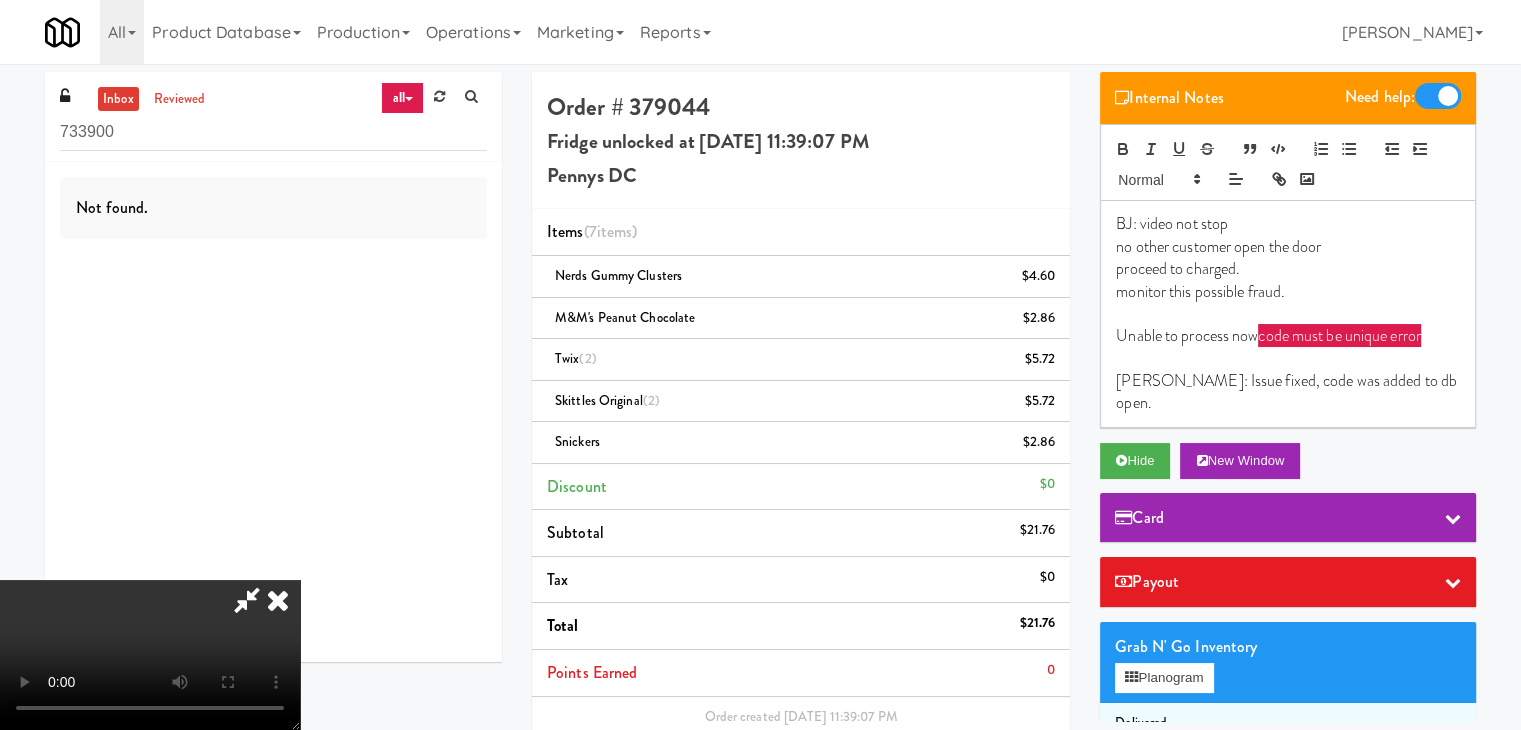 click at bounding box center [150, 655] 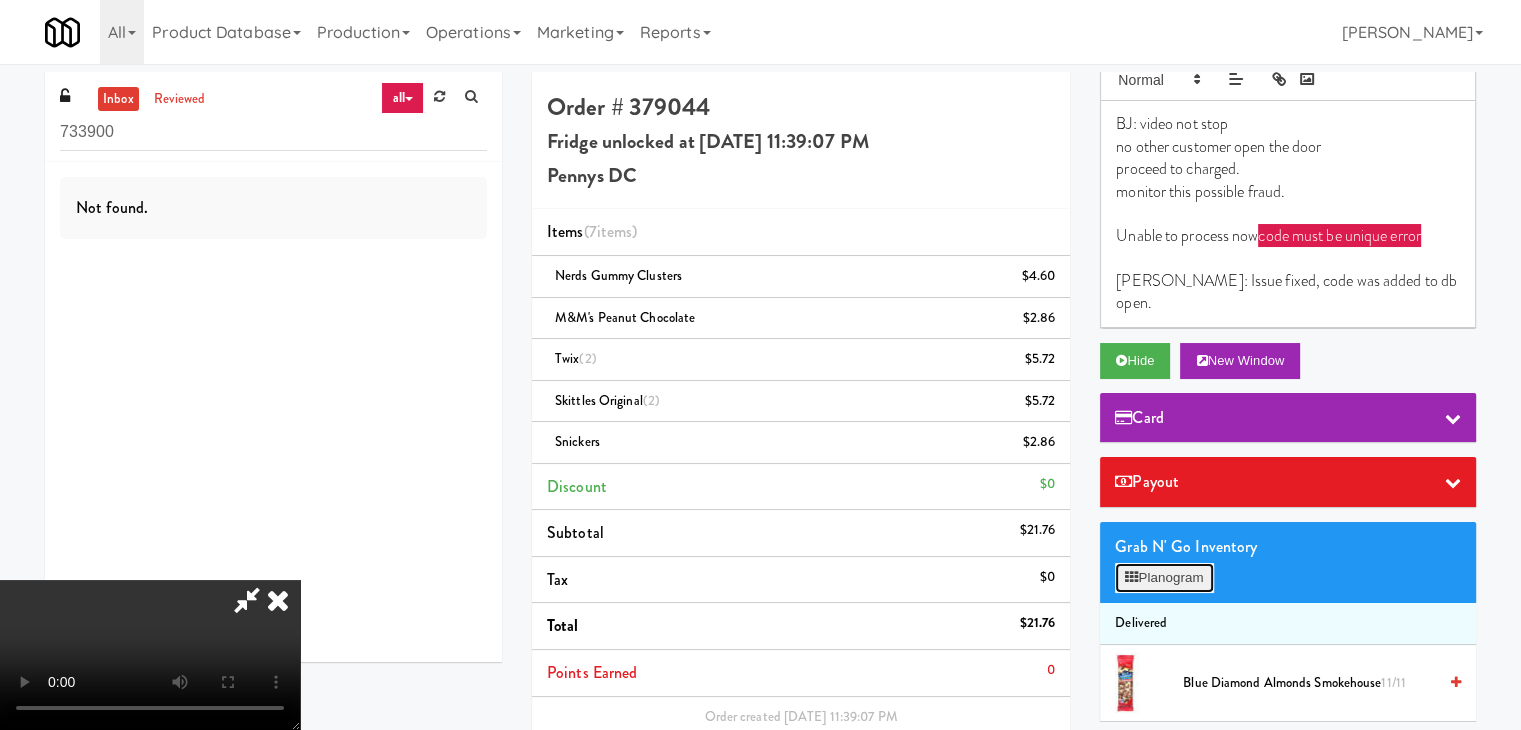 click on "Planogram" at bounding box center (1164, 578) 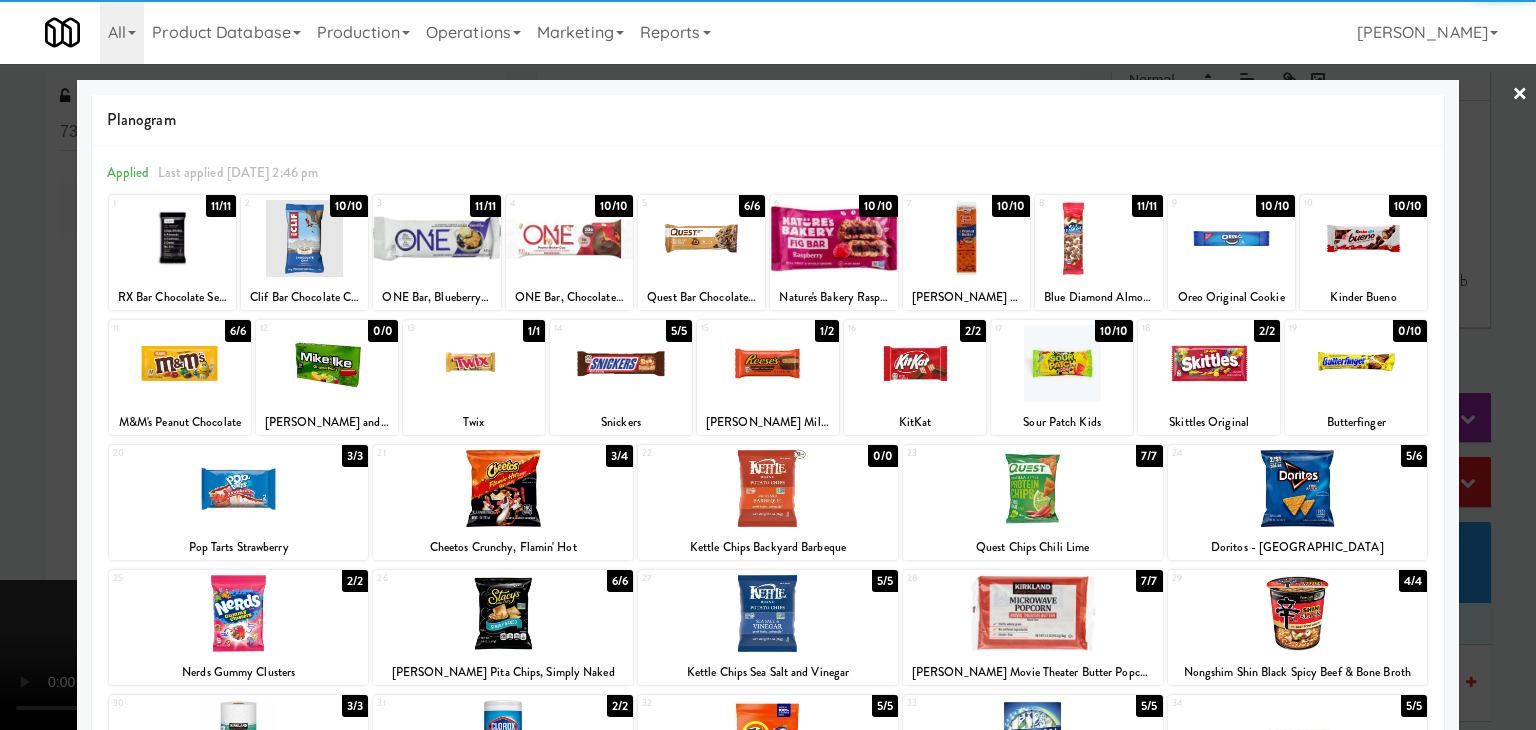 click at bounding box center (239, 613) 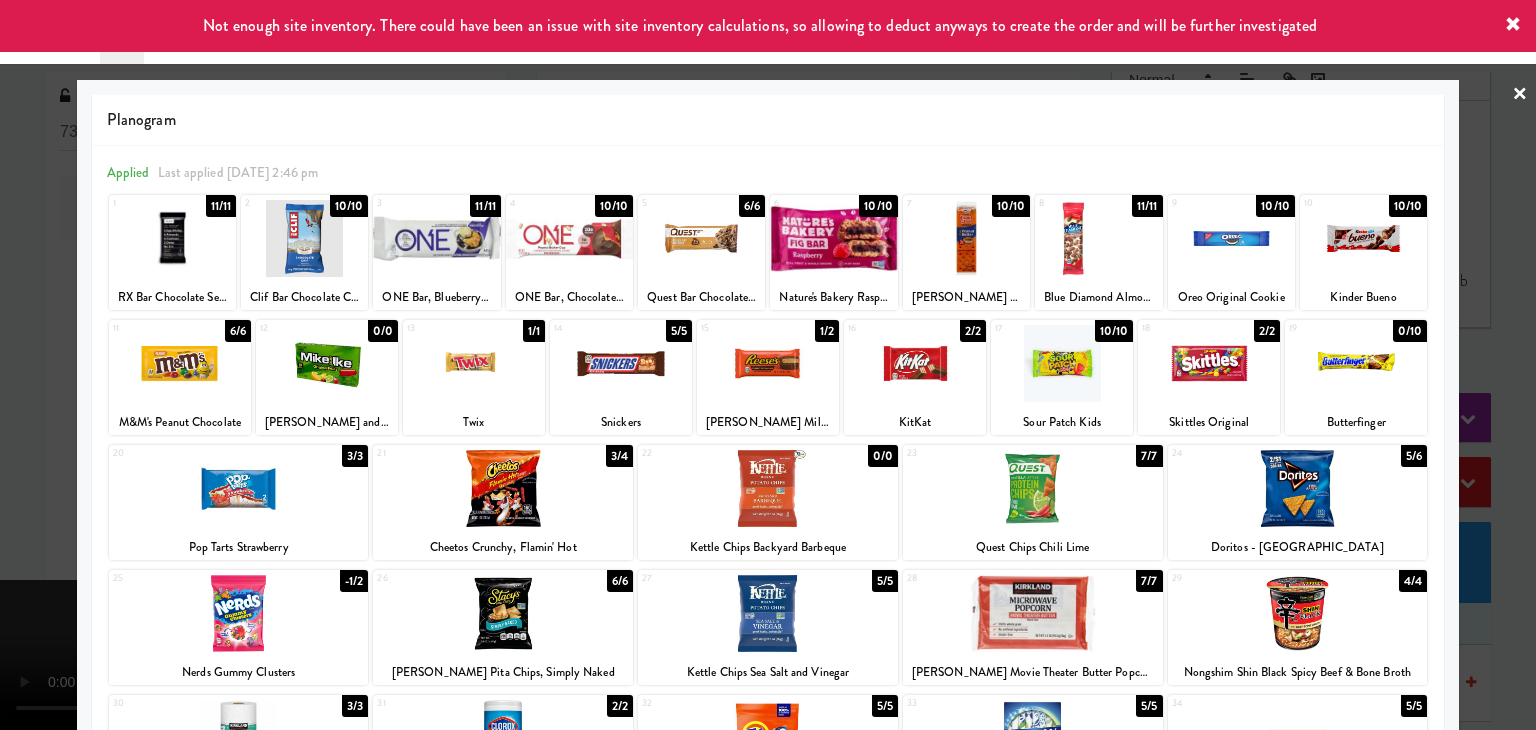 click at bounding box center [239, 613] 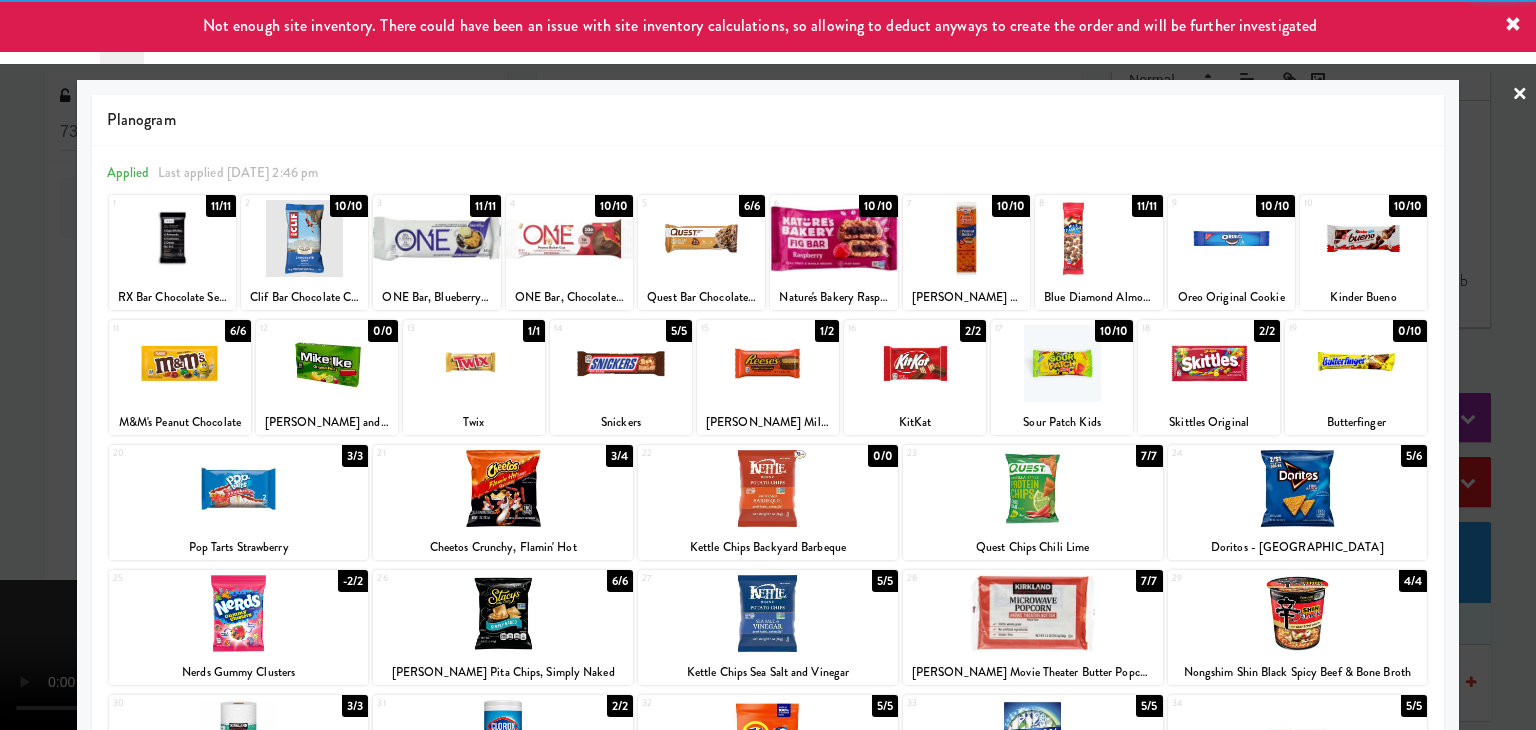 drag, startPoint x: 1493, startPoint y: 592, endPoint x: 1312, endPoint y: 572, distance: 182.10162 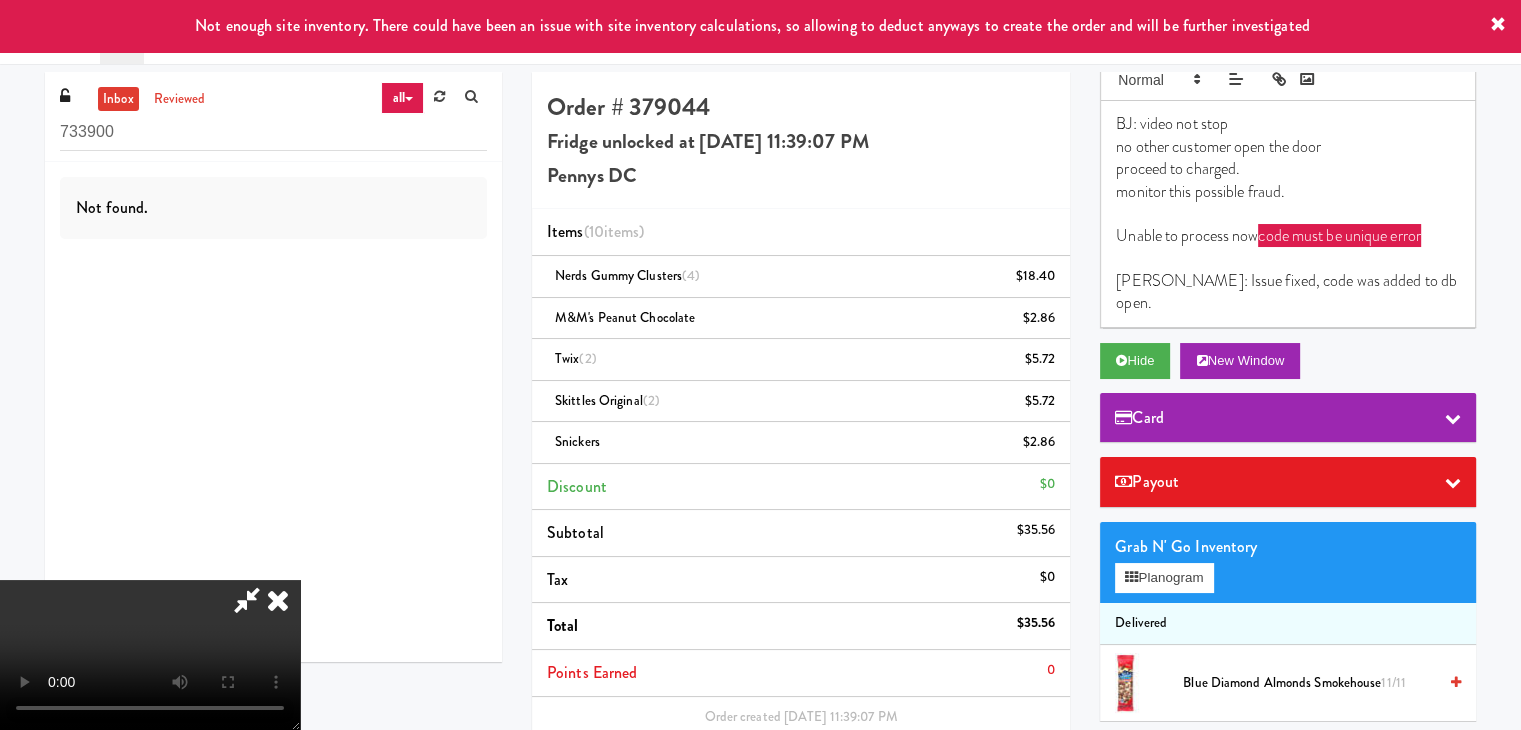 click at bounding box center (150, 655) 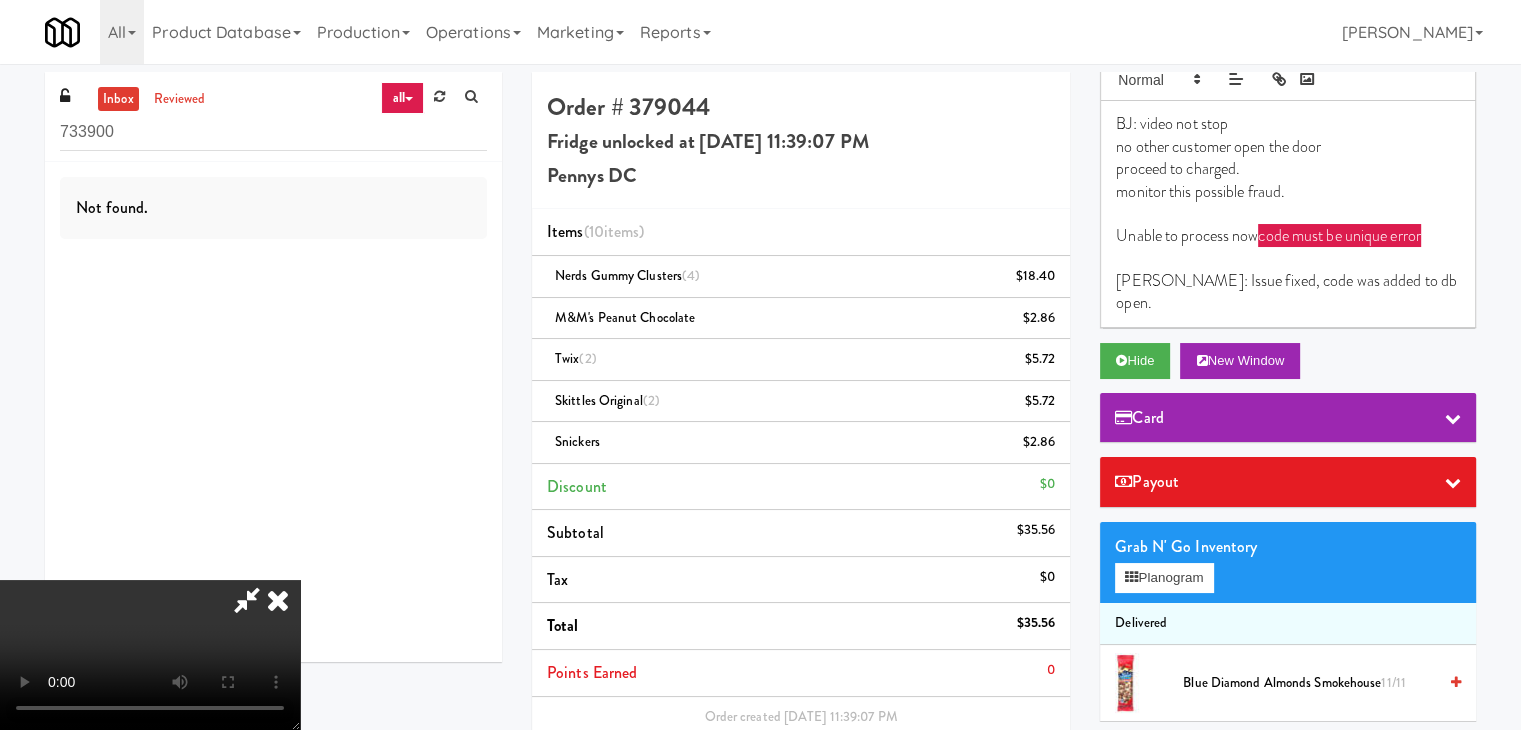 click at bounding box center (150, 655) 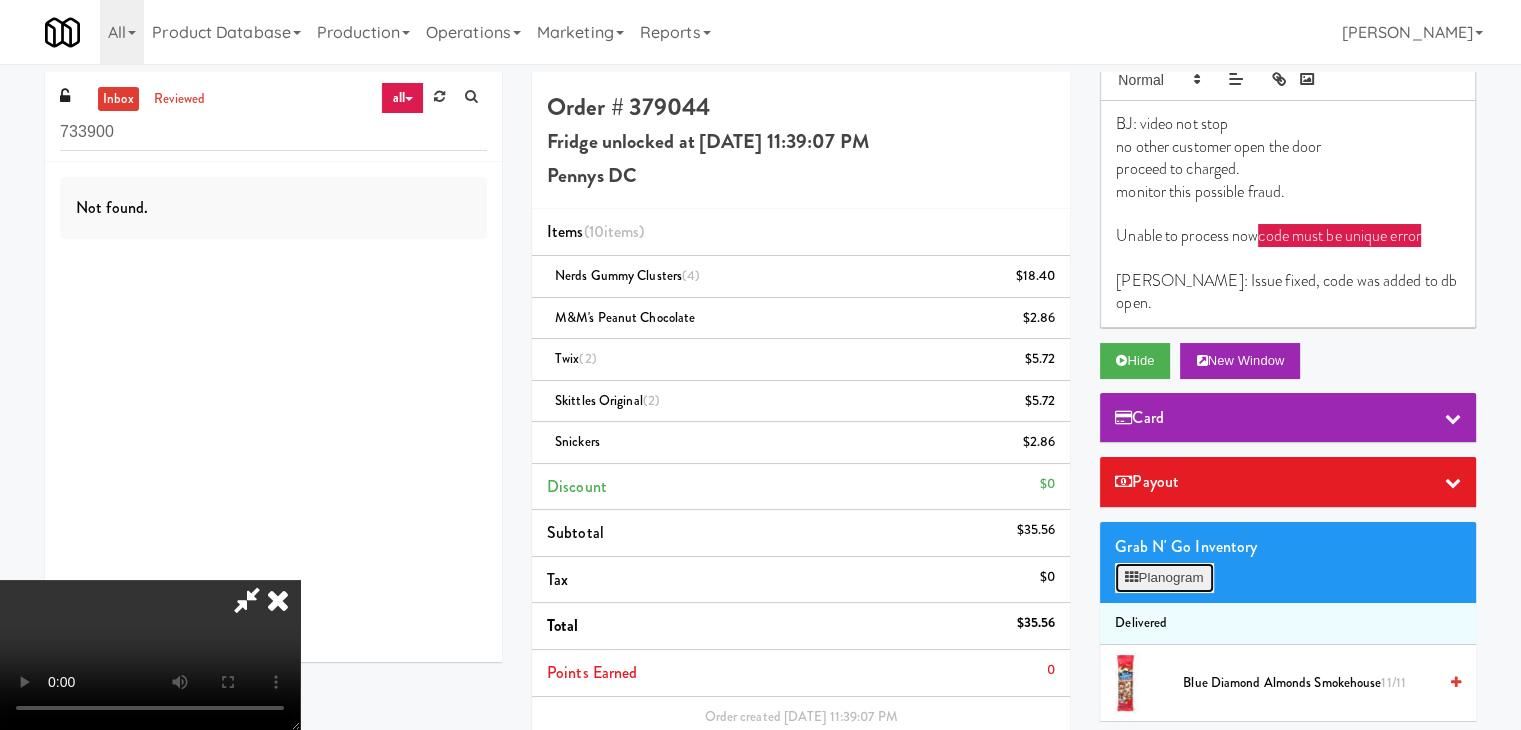 click on "Planogram" at bounding box center (1164, 578) 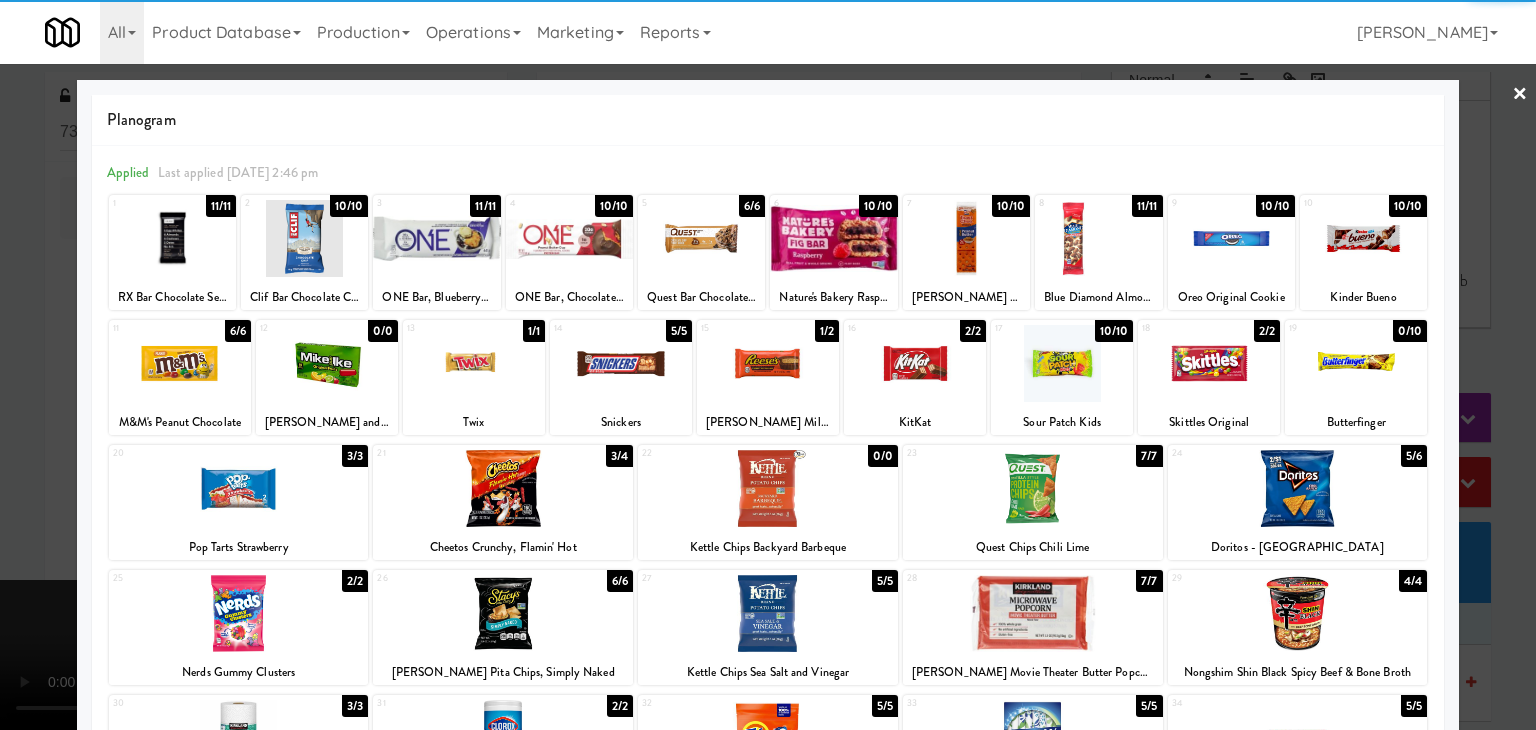 click at bounding box center (768, 363) 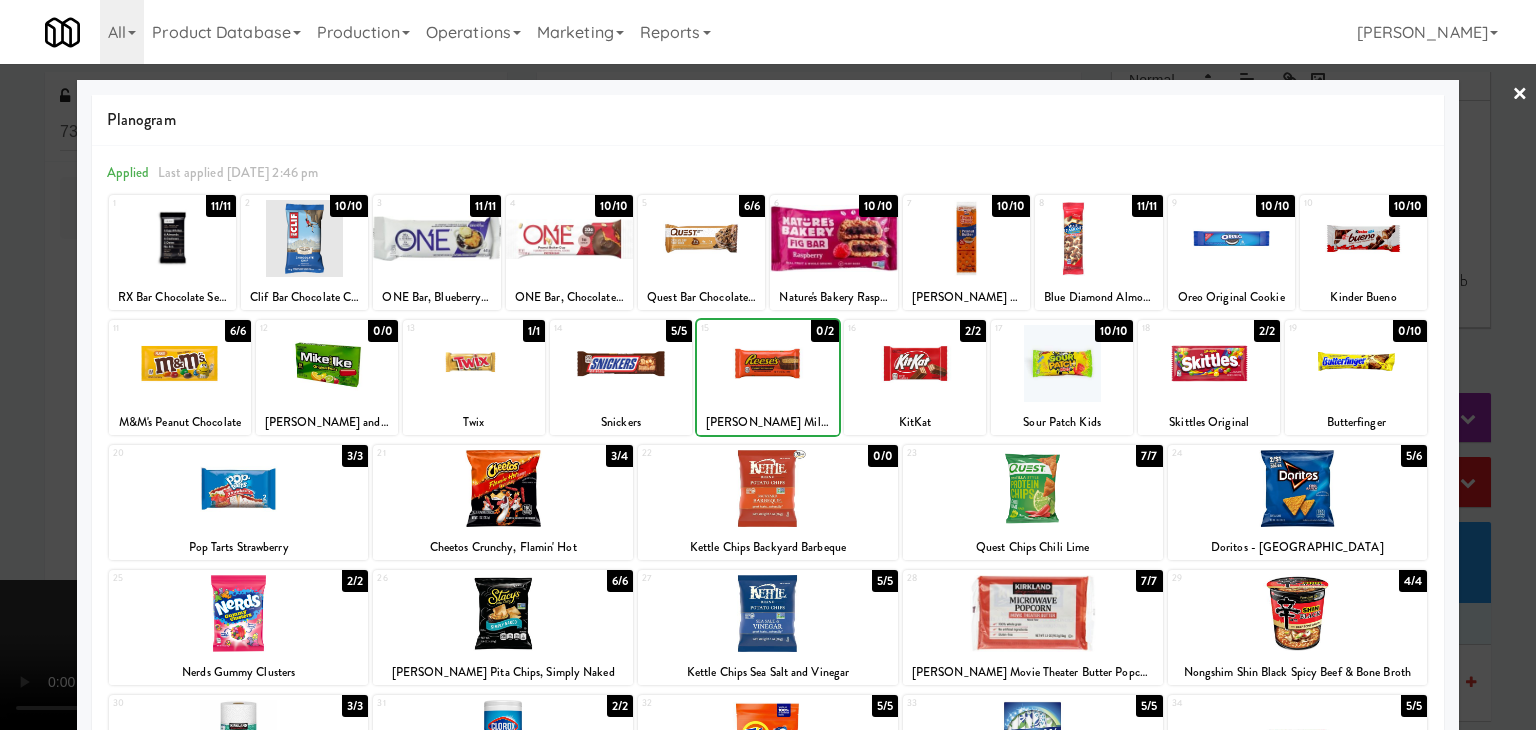 click at bounding box center (768, 363) 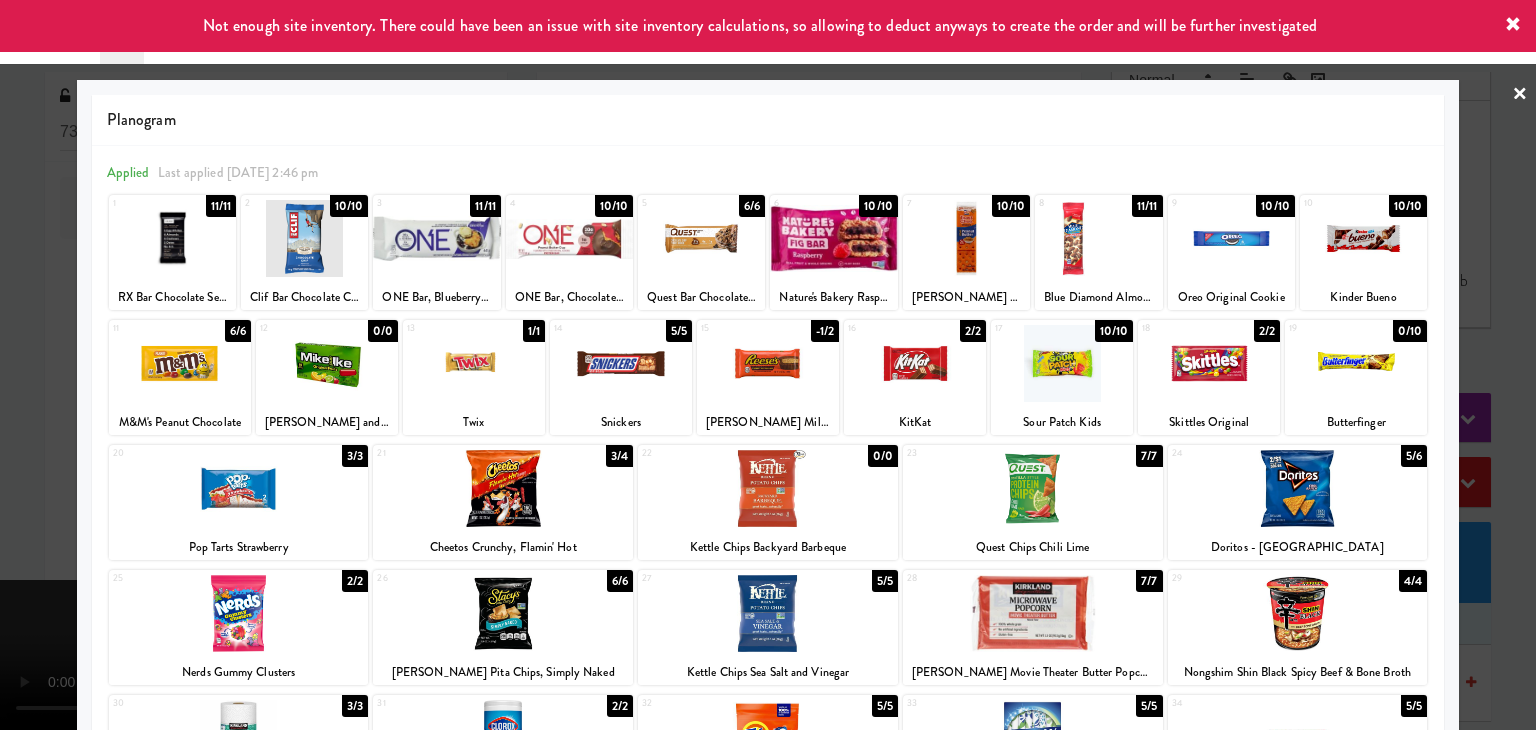 click at bounding box center [768, 365] 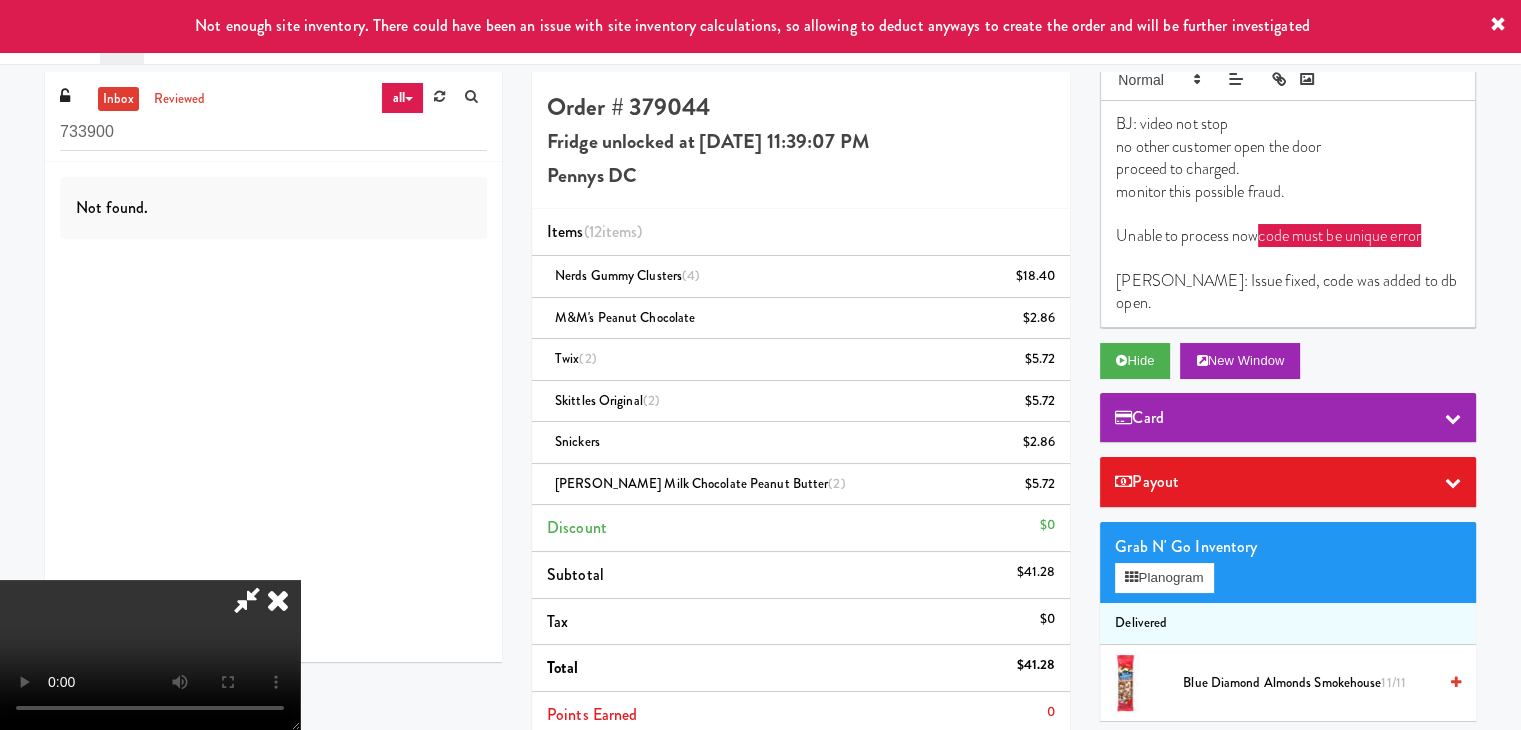 click at bounding box center [150, 655] 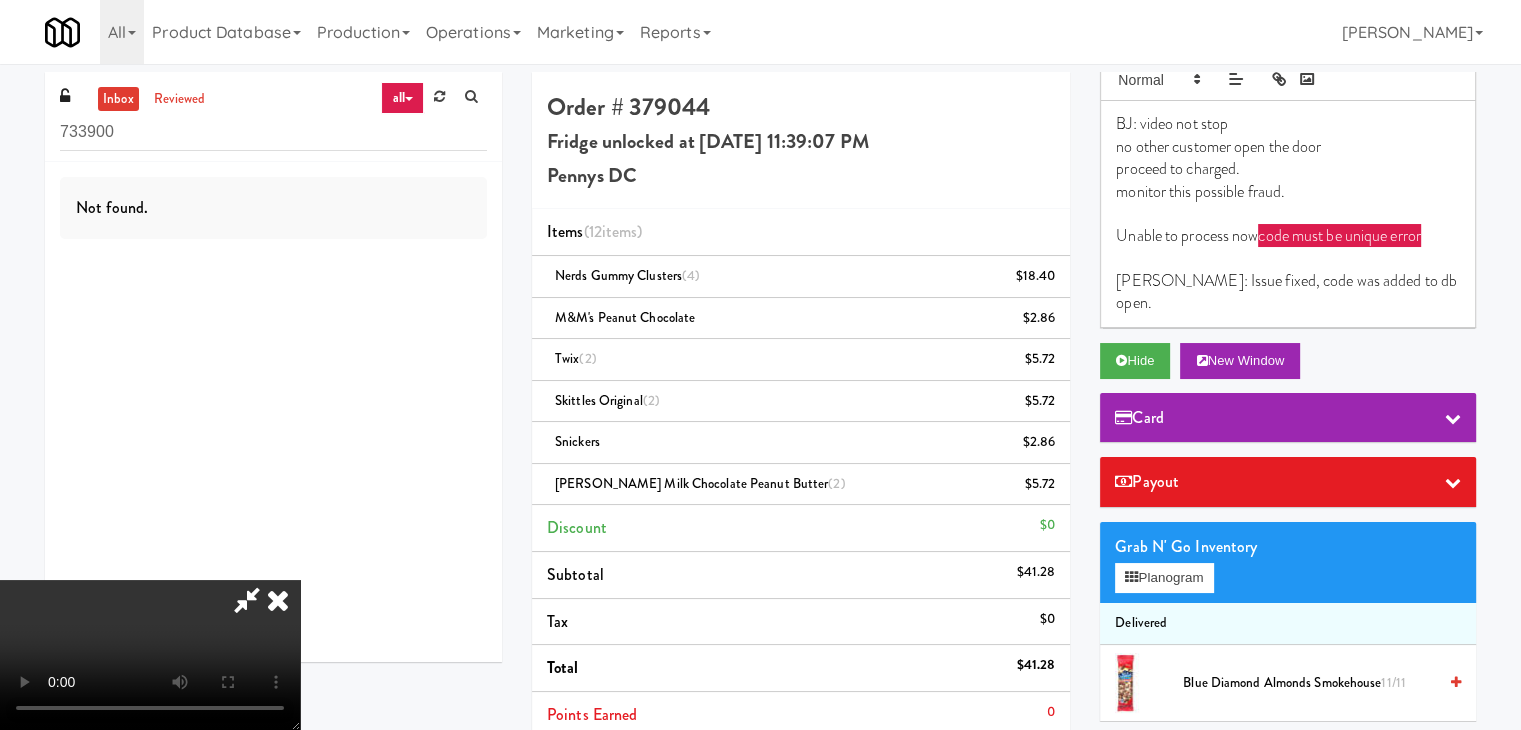 scroll, scrollTop: 0, scrollLeft: 0, axis: both 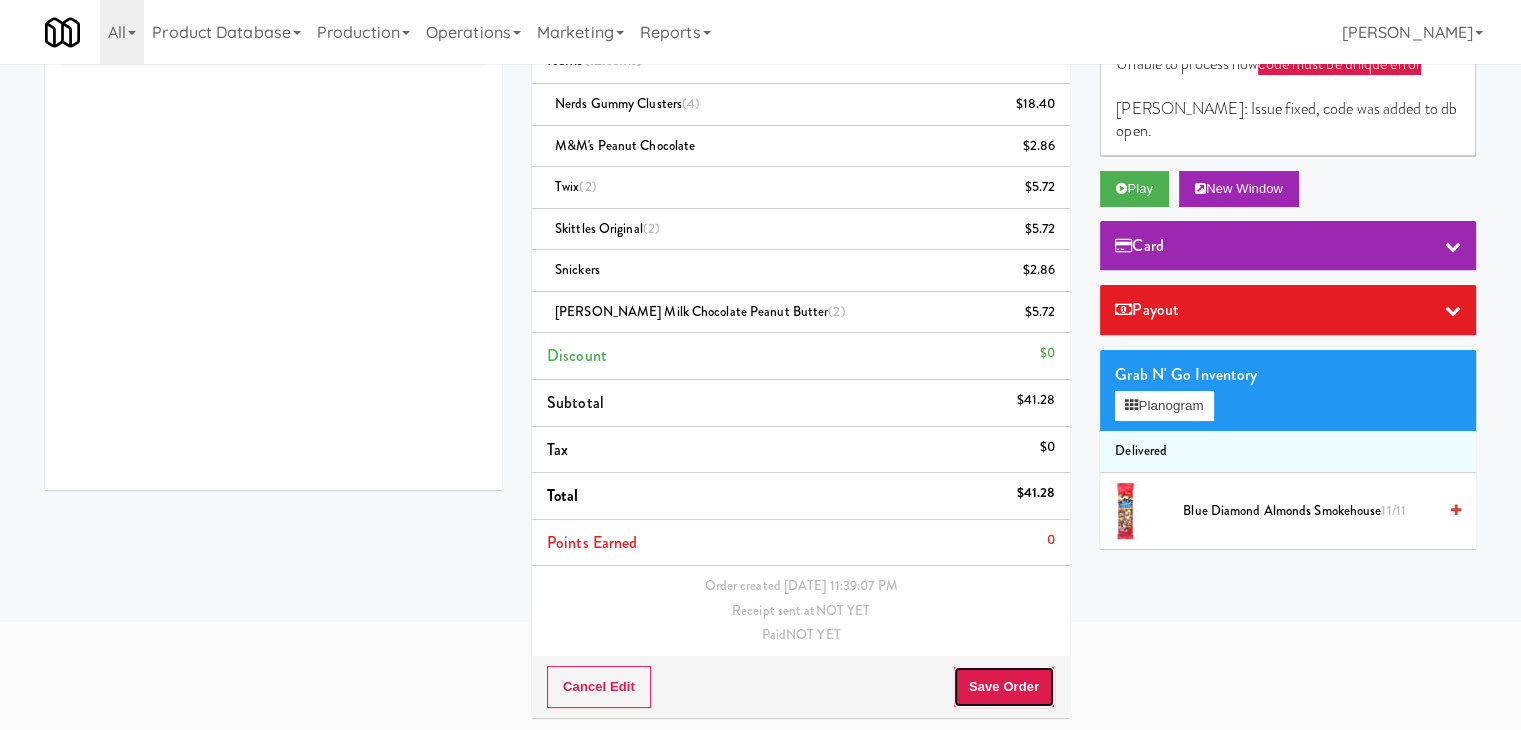 click on "Save Order" at bounding box center [1004, 687] 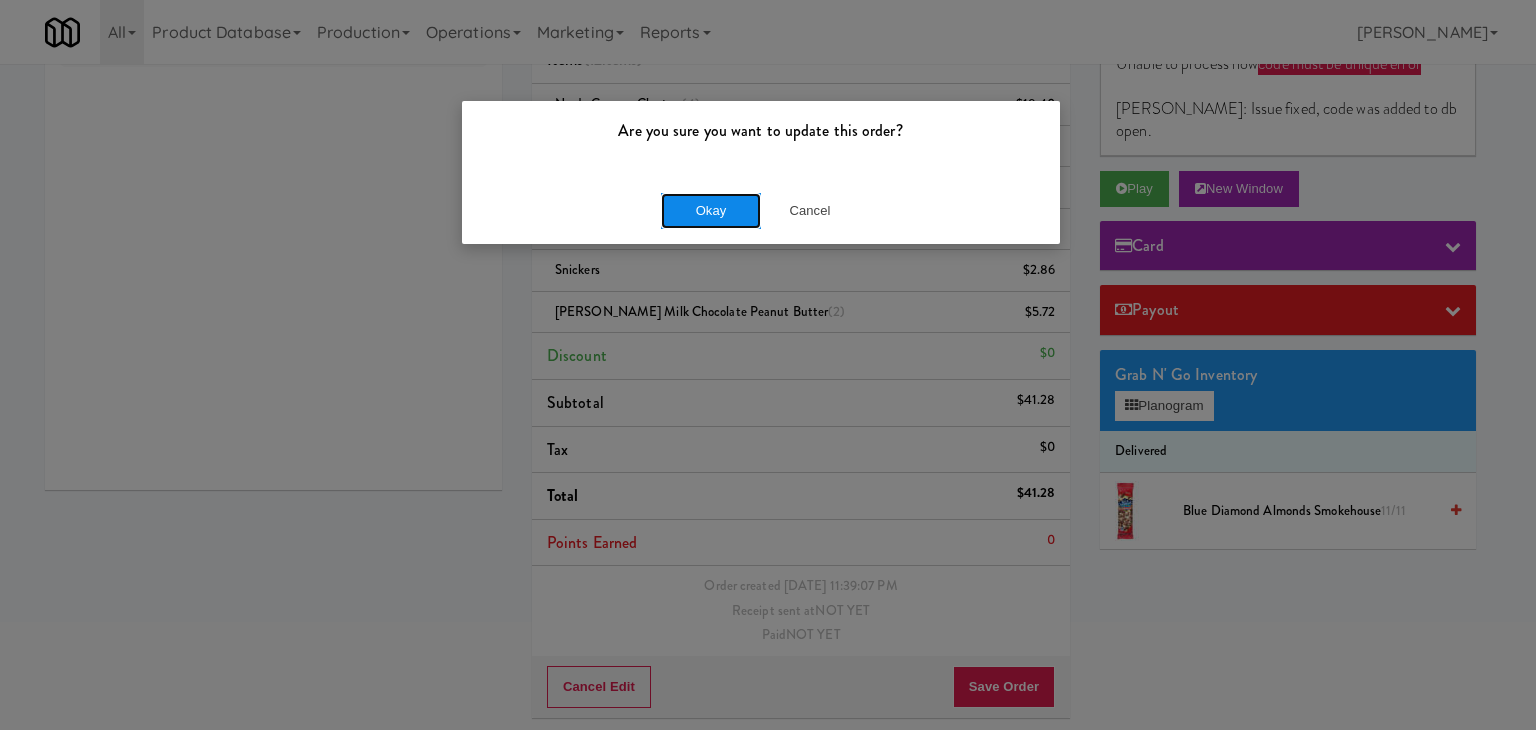 click on "Okay" at bounding box center (711, 211) 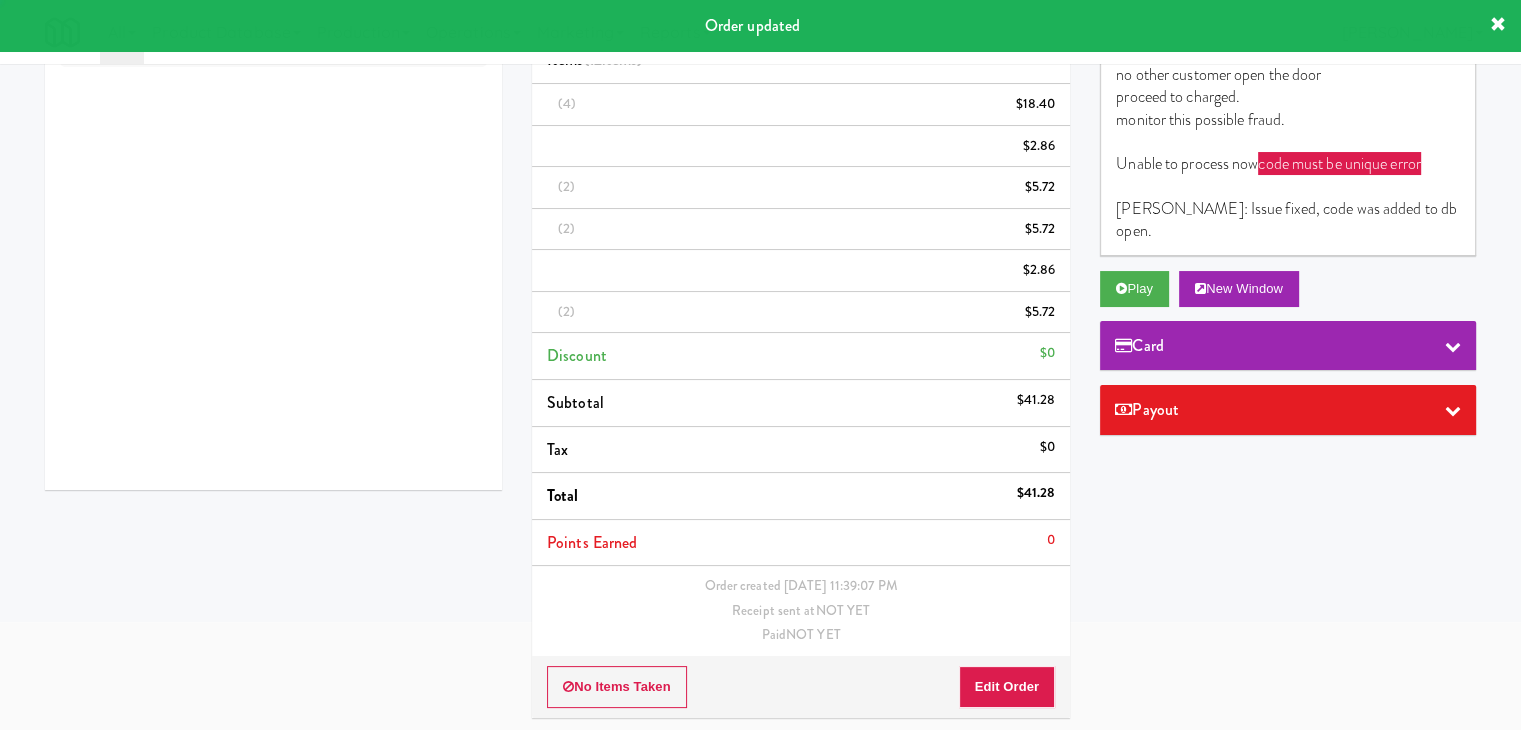 scroll, scrollTop: 0, scrollLeft: 0, axis: both 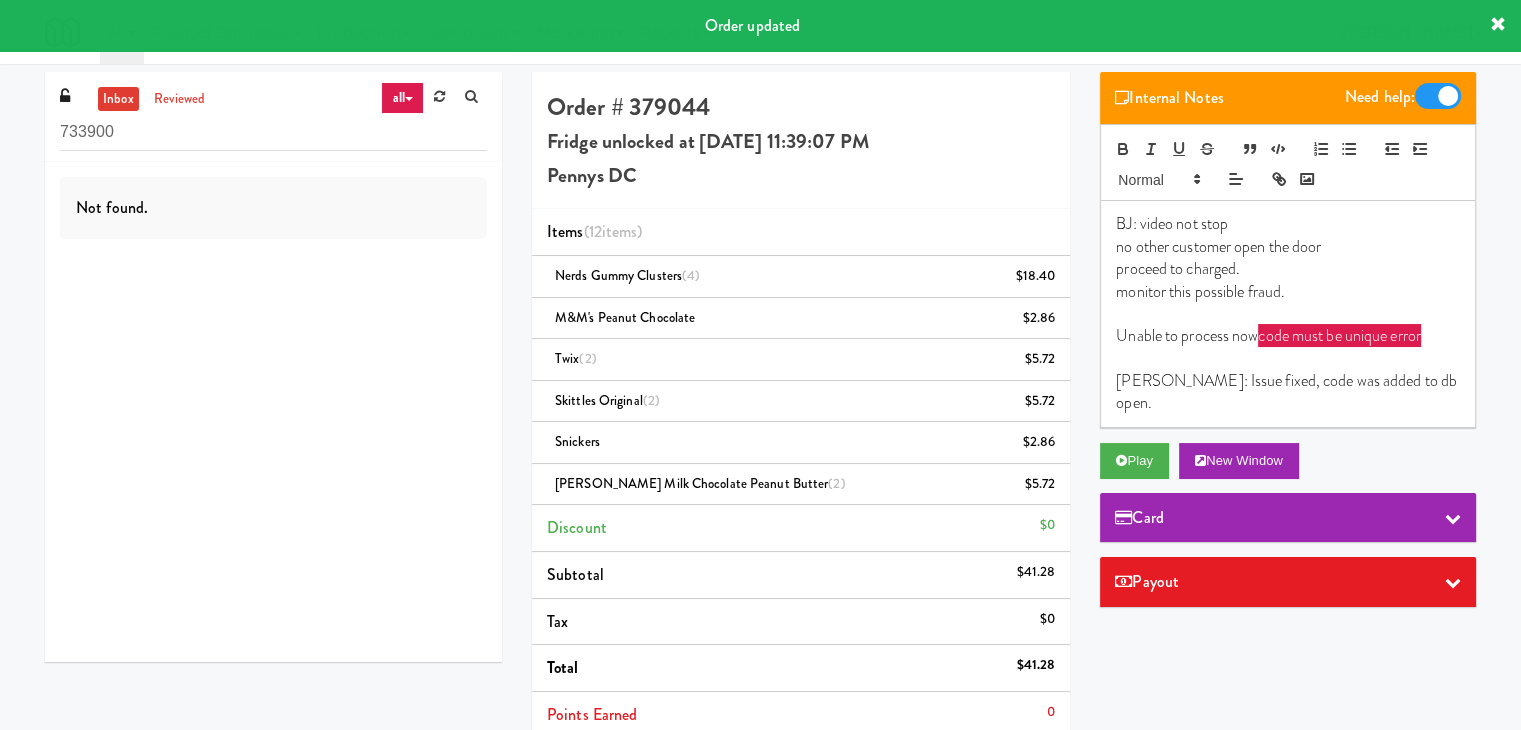 click at bounding box center (1438, 96) 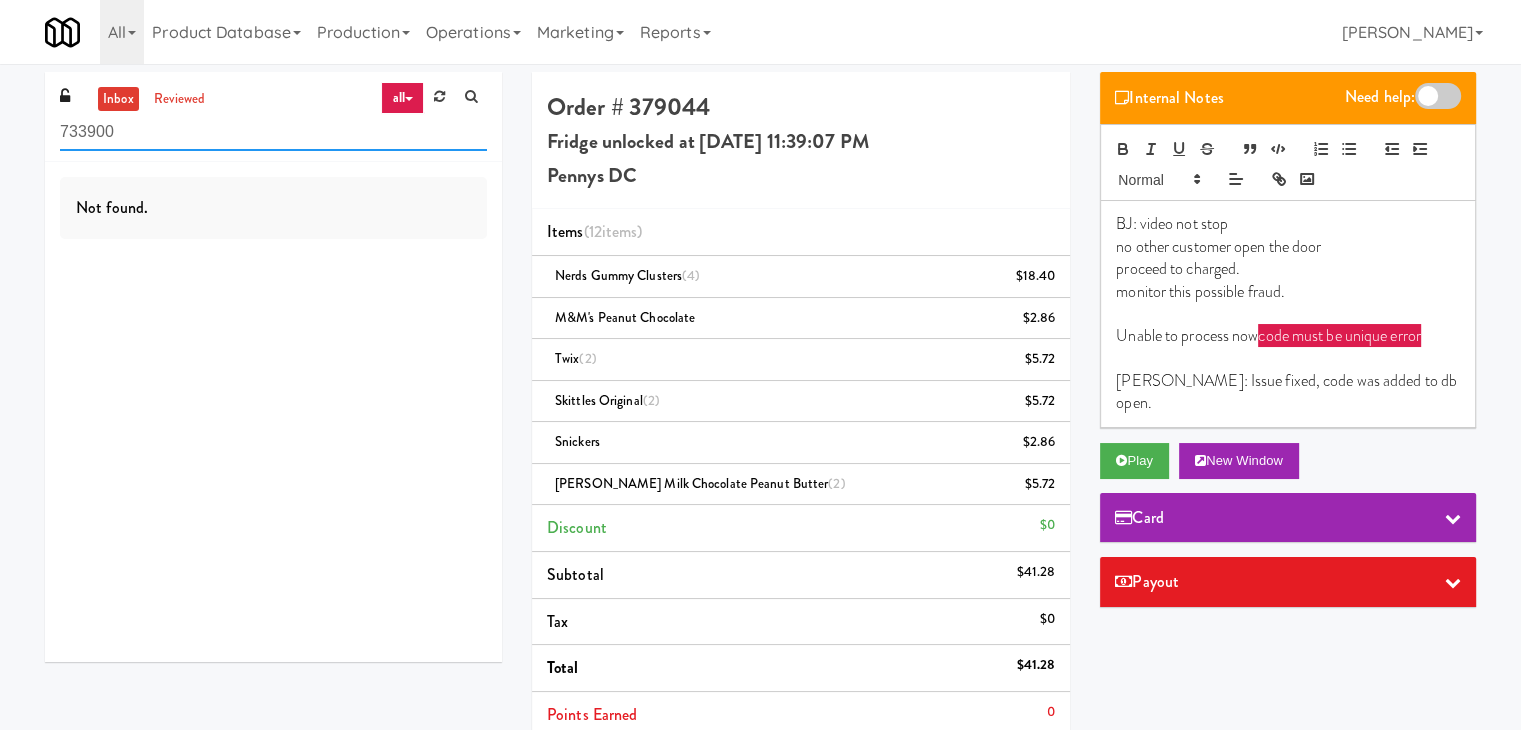 drag, startPoint x: 0, startPoint y: 147, endPoint x: 6, endPoint y: 161, distance: 15.231546 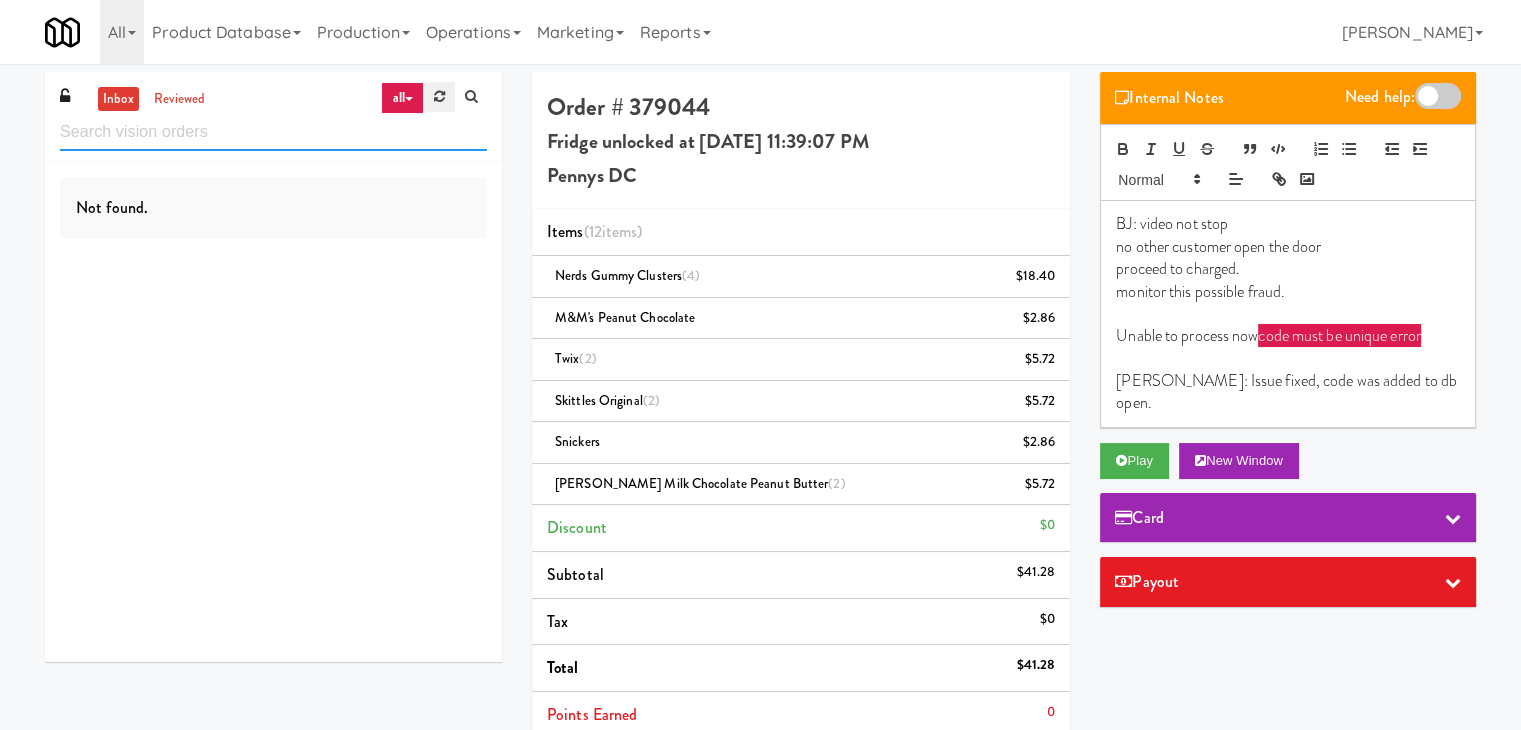 type 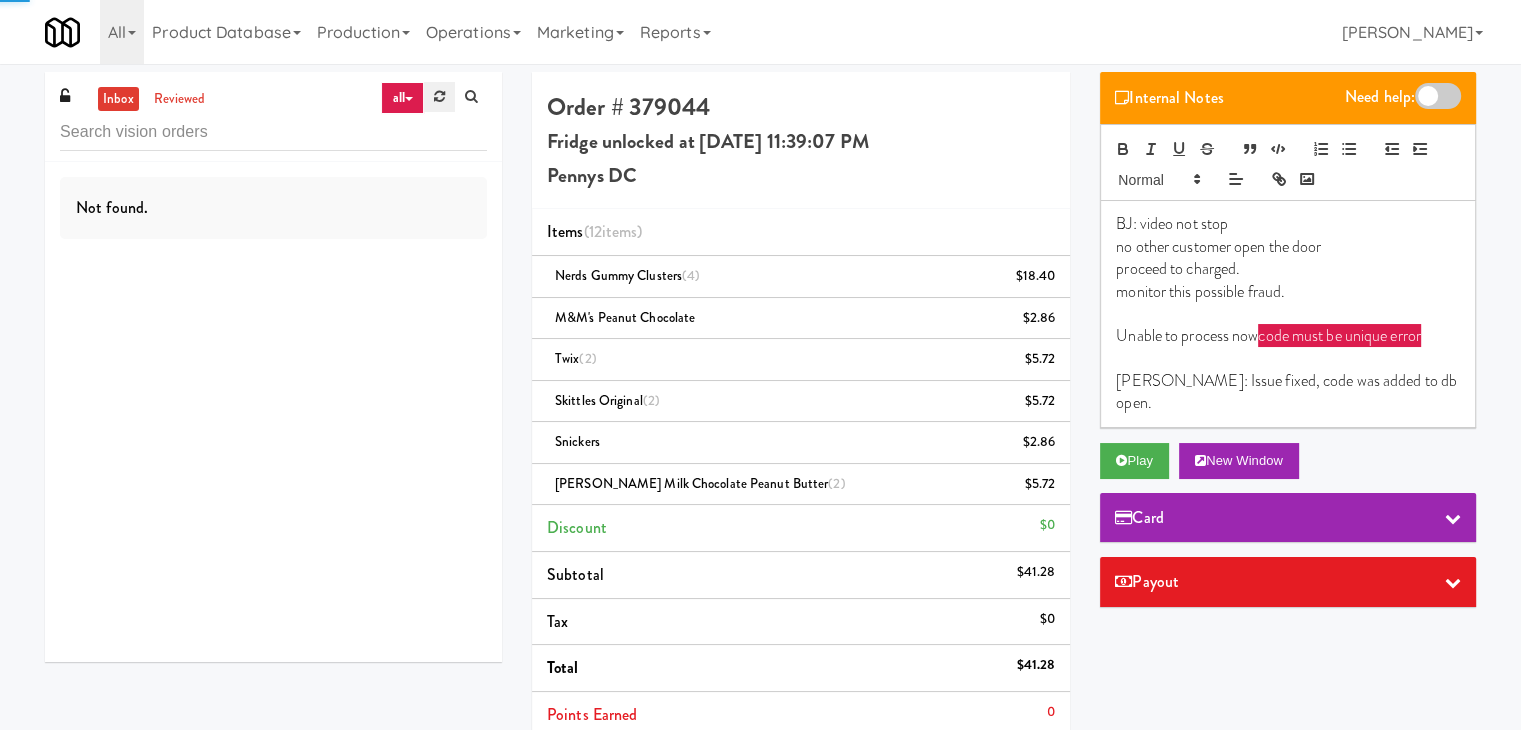 click at bounding box center [439, 97] 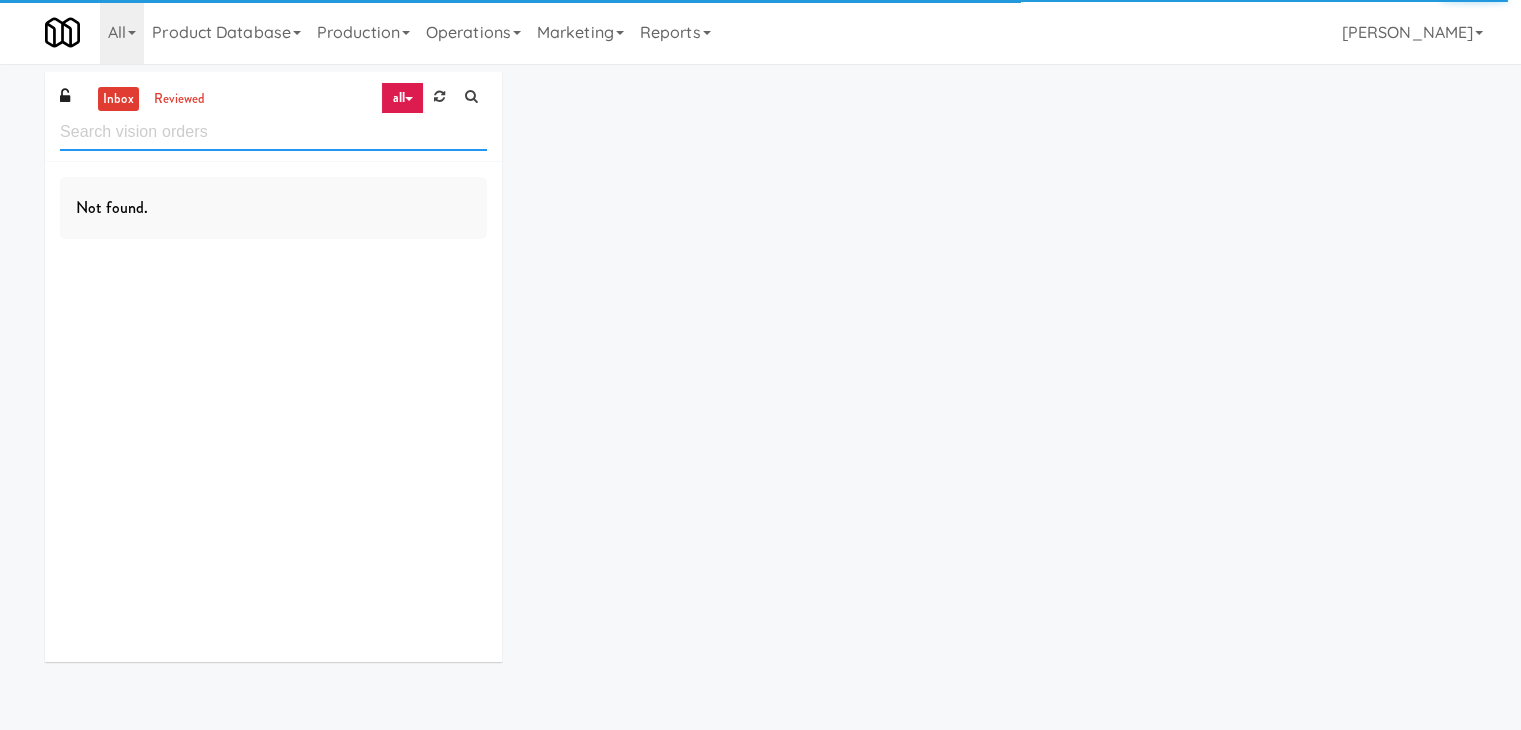 click at bounding box center (273, 132) 